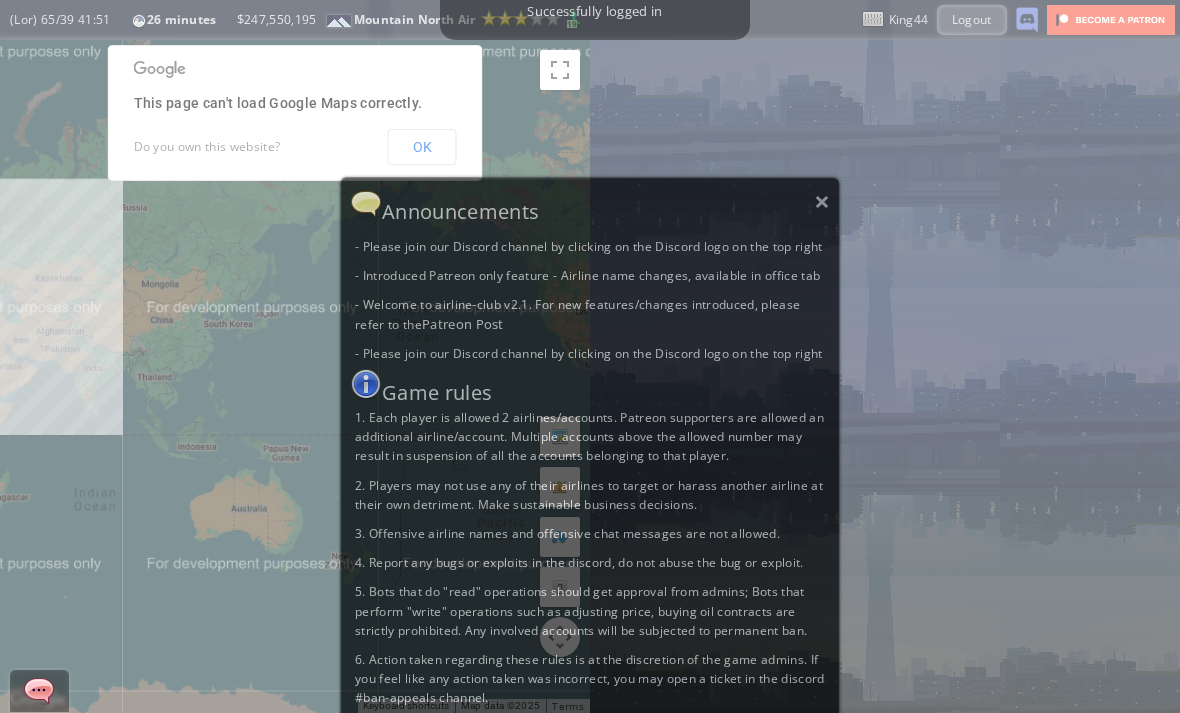 scroll, scrollTop: 0, scrollLeft: 0, axis: both 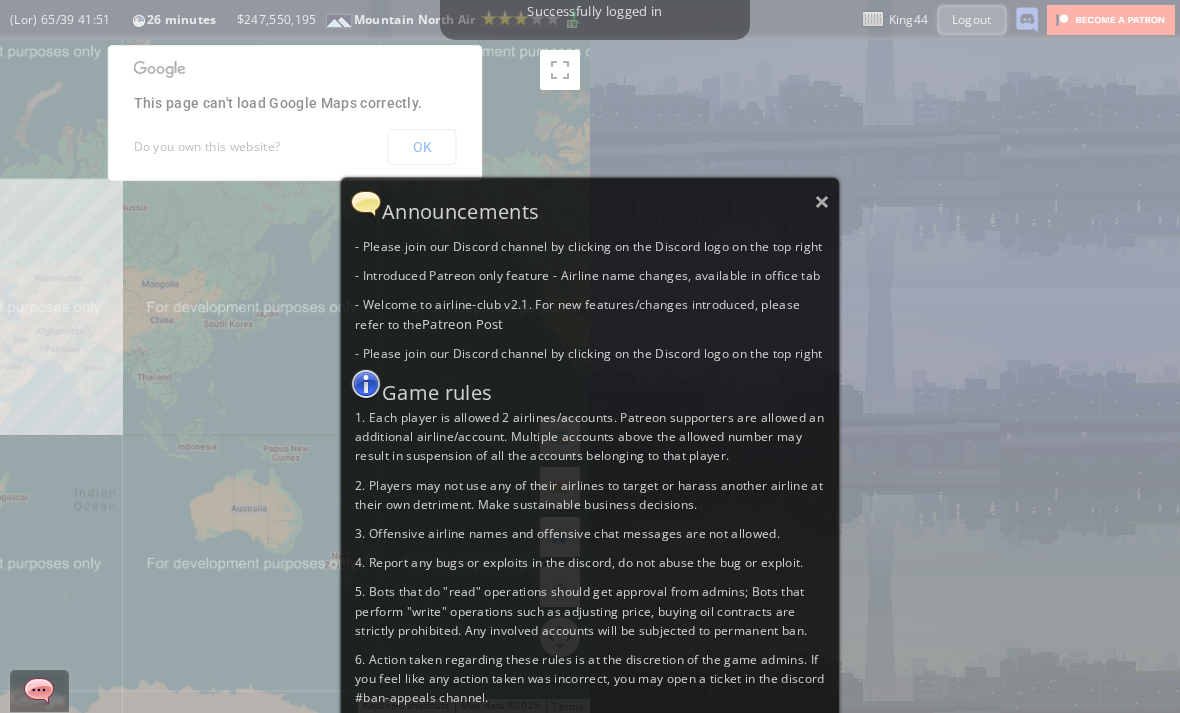 click on "×
Announcements
- Please join our Discord channel by clicking on the Discord logo on the top right
- Introduced Patreon only feature - Airline name changes, available in office tab
- Welcome to airline-club v2.1. For new features/changes introduced, please refer to the  Patreon Post
- Please join our Discord channel by clicking on the Discord logo on the top right
Game rules
1. Each player is allowed 2 airlines/accounts. Patreon supporters are allowed an additional airline/account. Multiple accounts above the allowed number may result in suspension of all the accounts belonging to that player.
2. Players may not use any of their airlines to target or harass another airline at their own detriment. Make sustainable business decisions.
3. Offensive airline names and offensive chat messages are not allowed.
4. Report any bugs or exploits in the discord, do not abuse the bug or exploit." at bounding box center [590, 356] 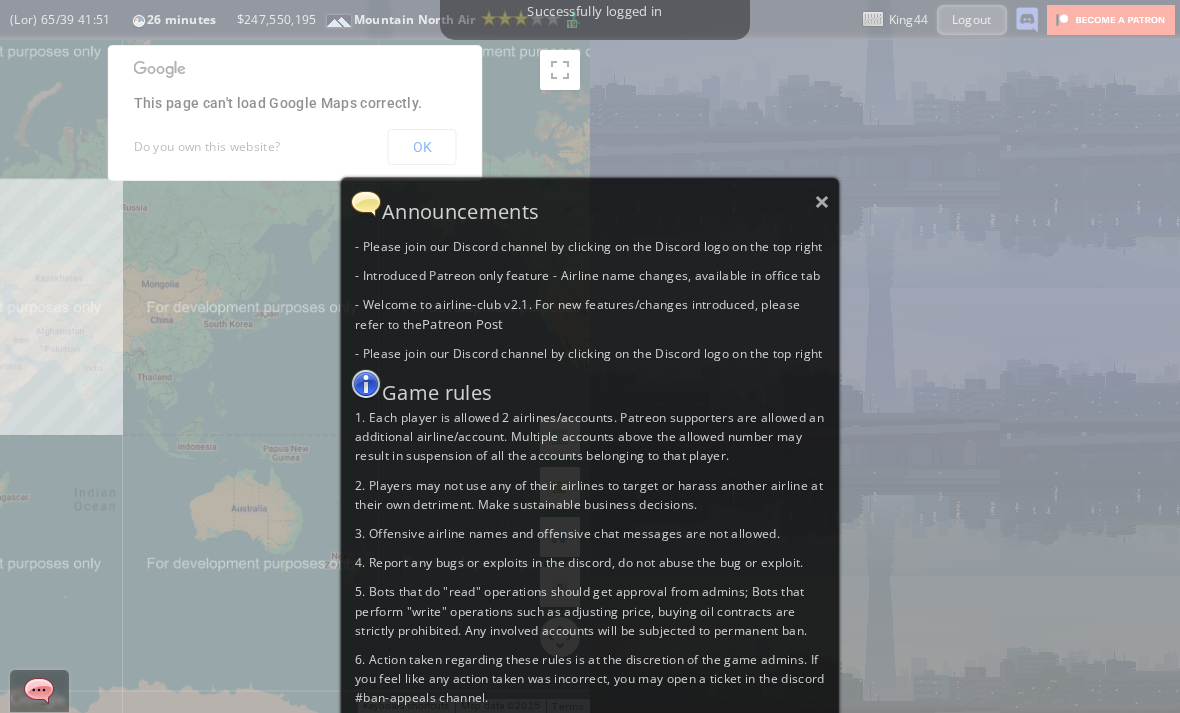 click on "Announcements" at bounding box center (590, 204) 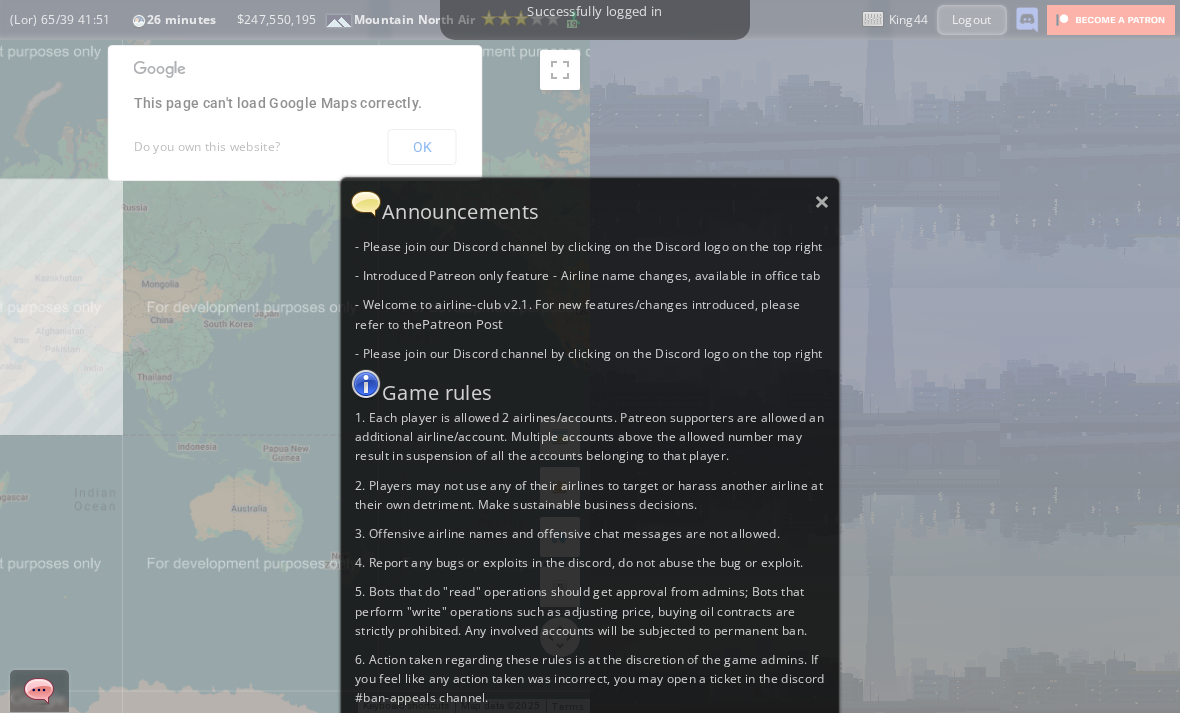 click on "×" at bounding box center (822, 201) 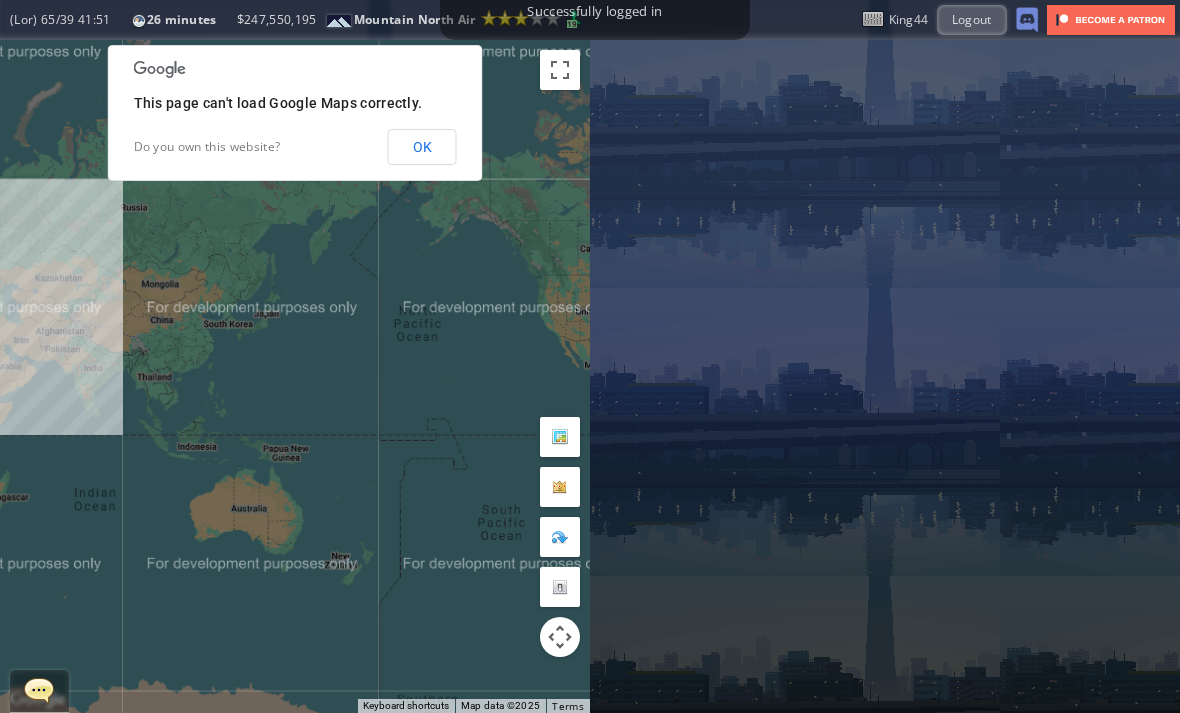 click on "OK" at bounding box center (422, 147) 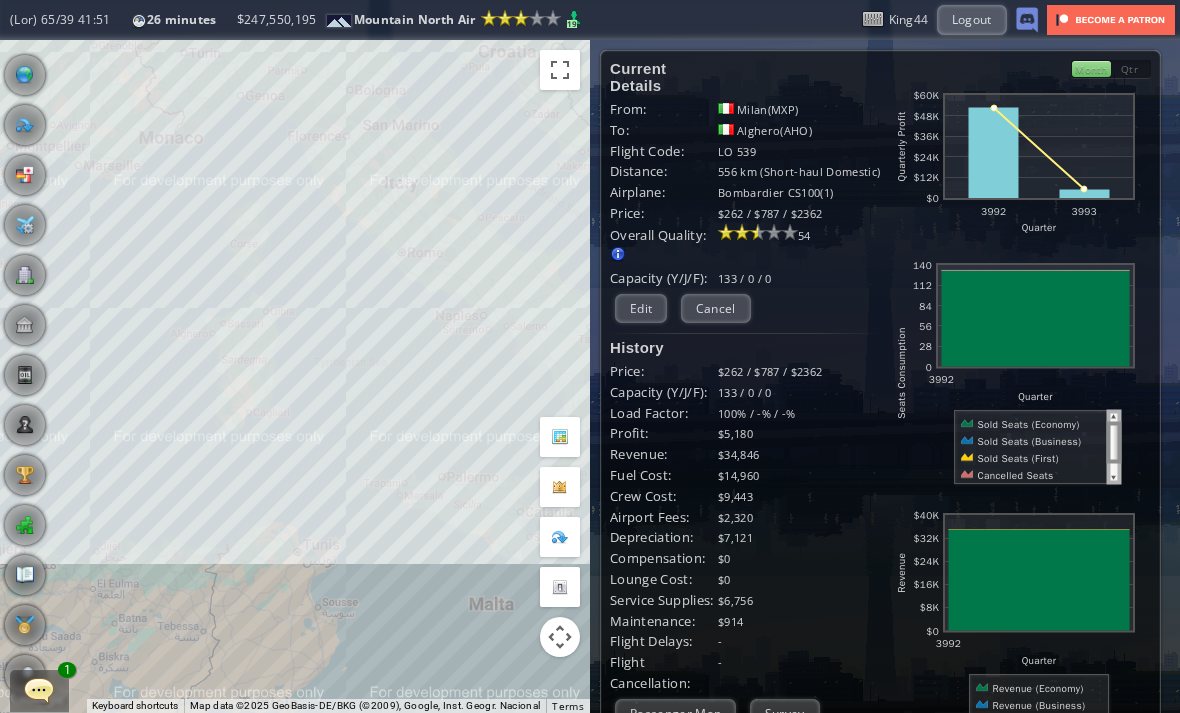 click on "Edit" at bounding box center [641, 308] 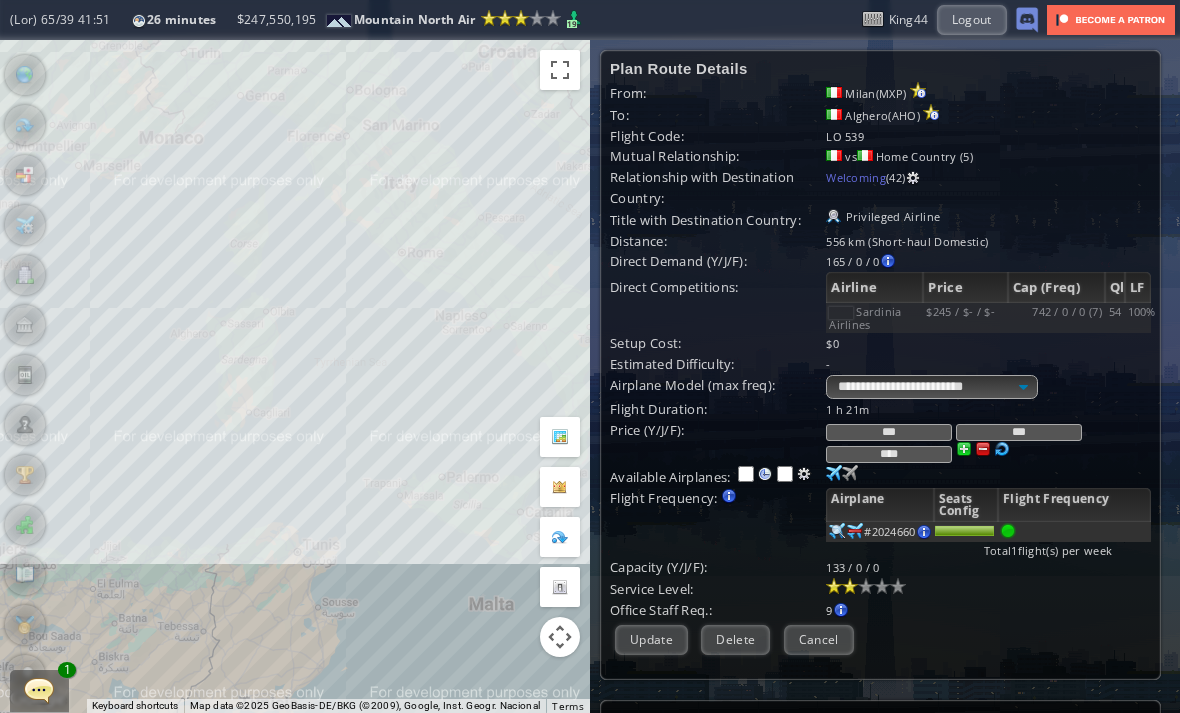 click at bounding box center [834, 473] 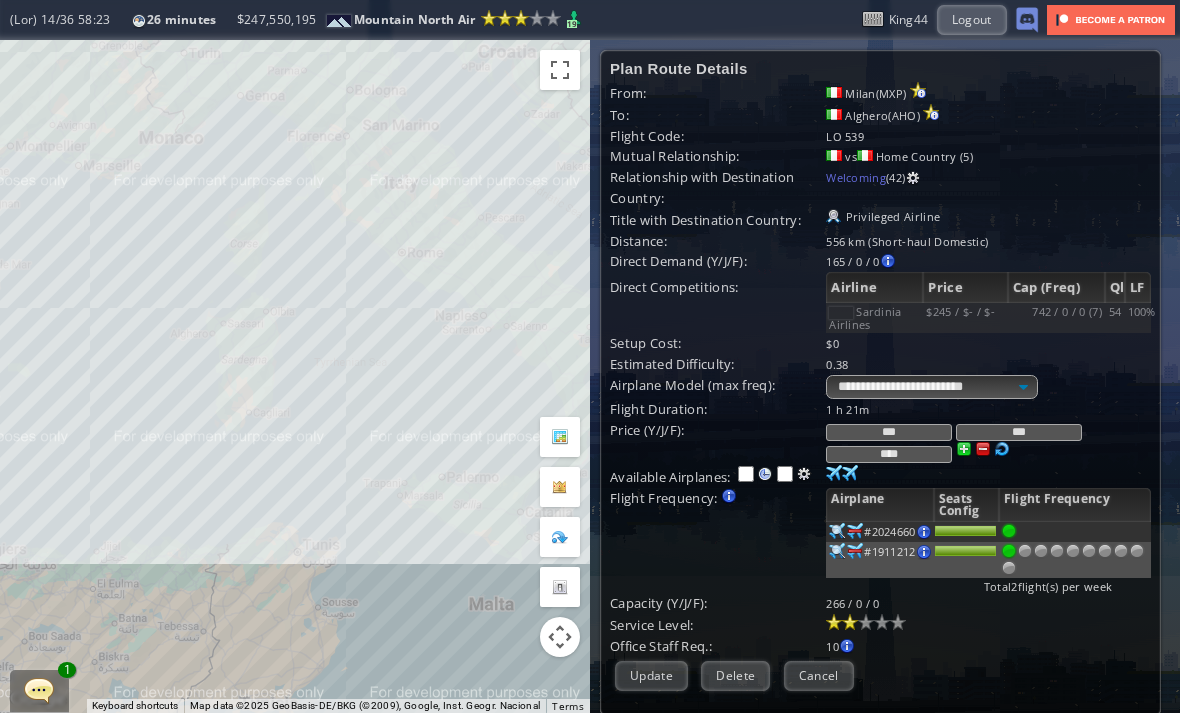 click at bounding box center [1057, 551] 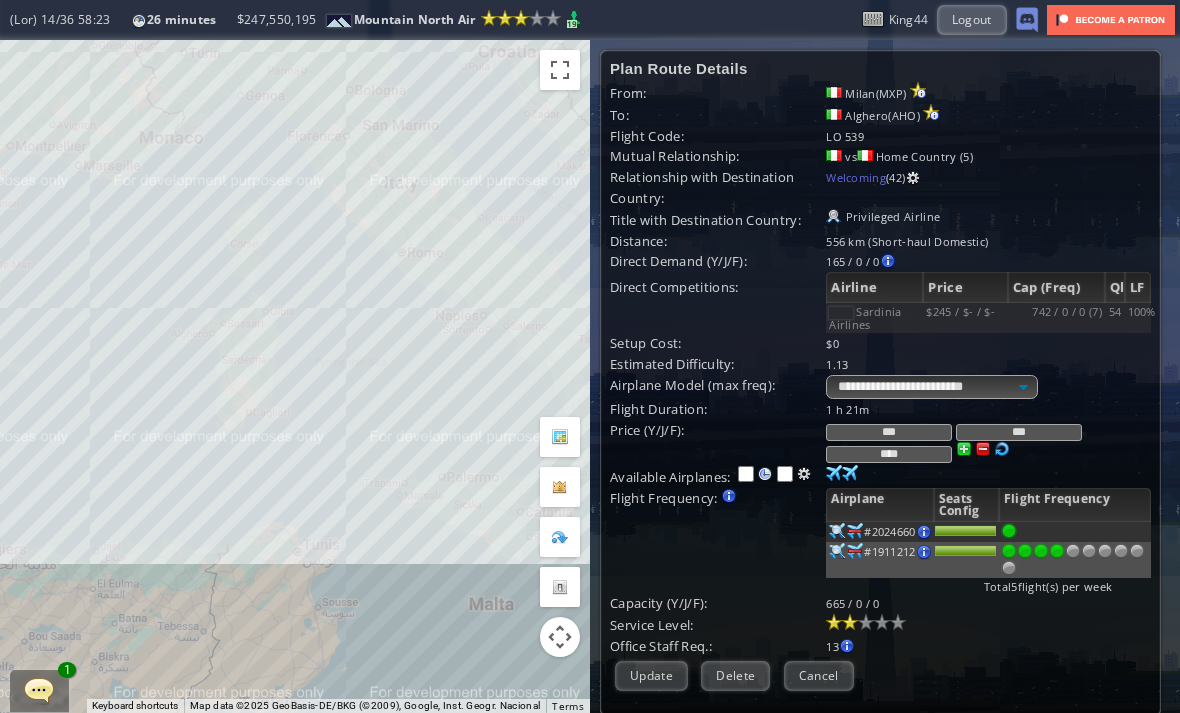 click at bounding box center [1089, 551] 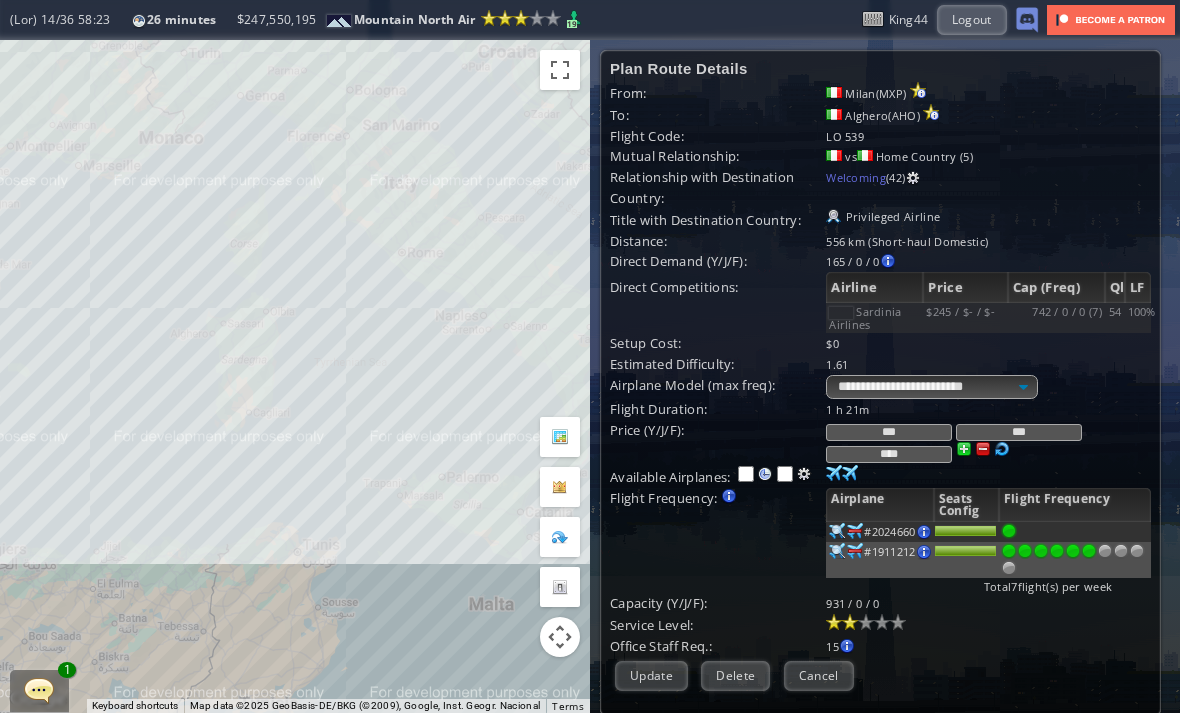 click at bounding box center [1073, 551] 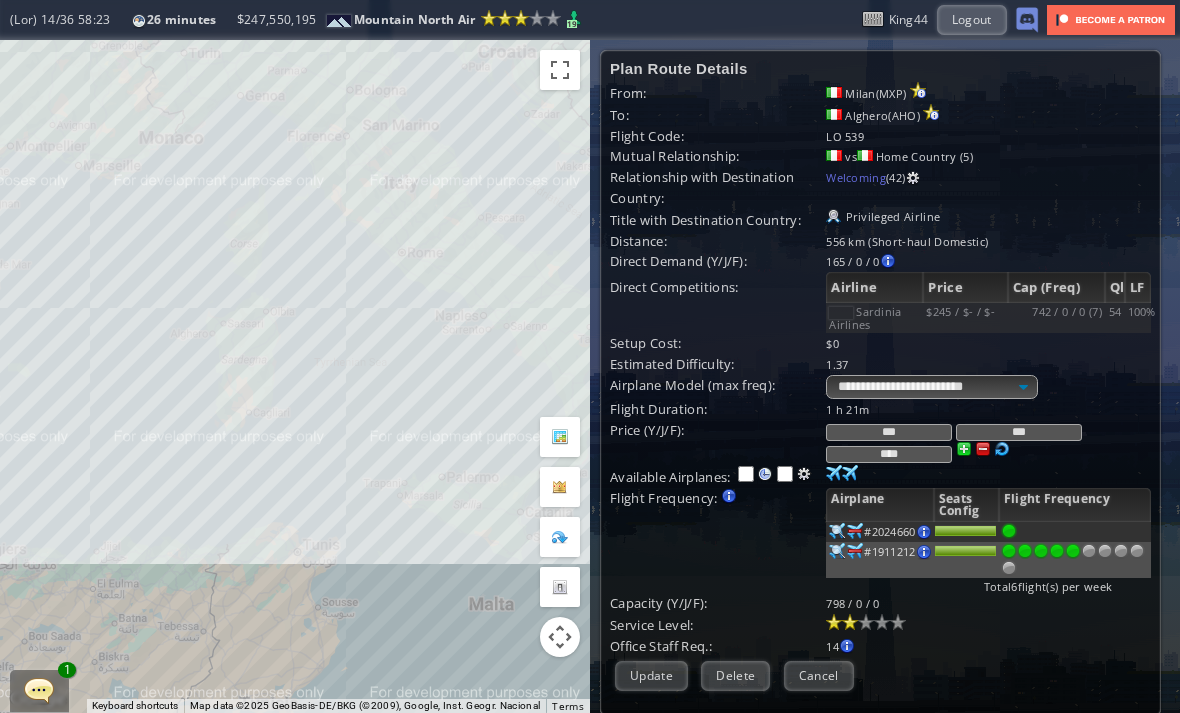 click at bounding box center [983, 449] 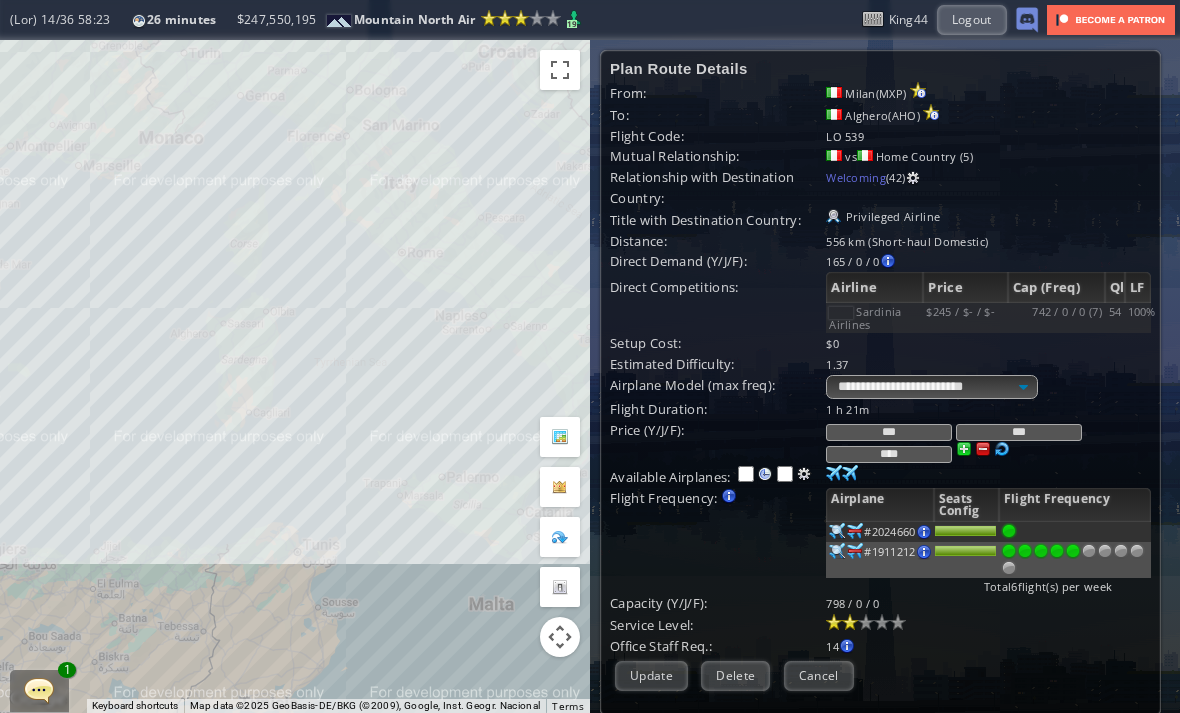 click at bounding box center [1002, 449] 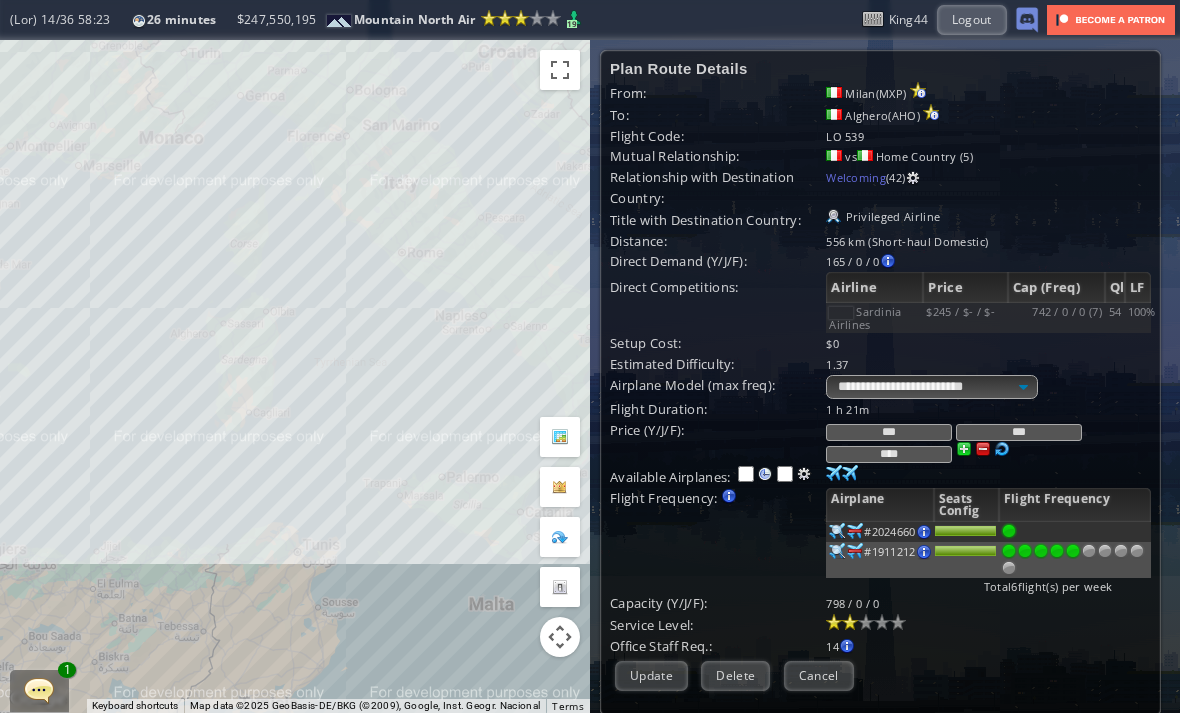 click at bounding box center (983, 449) 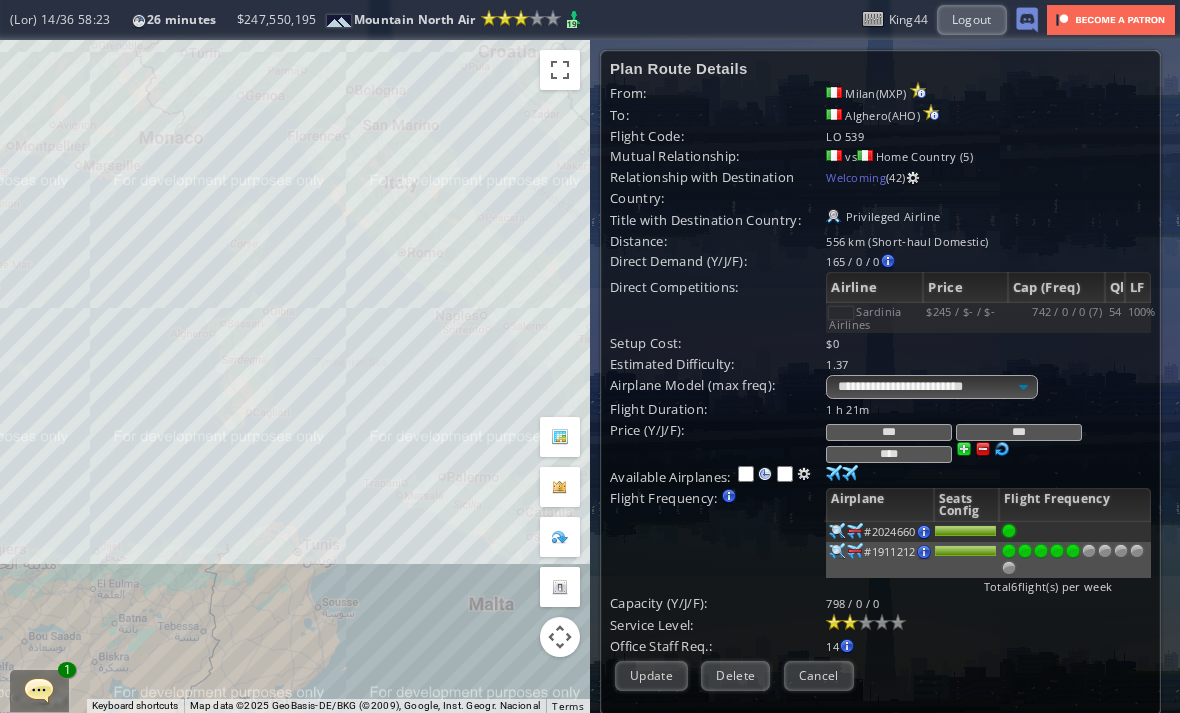 click at bounding box center [983, 449] 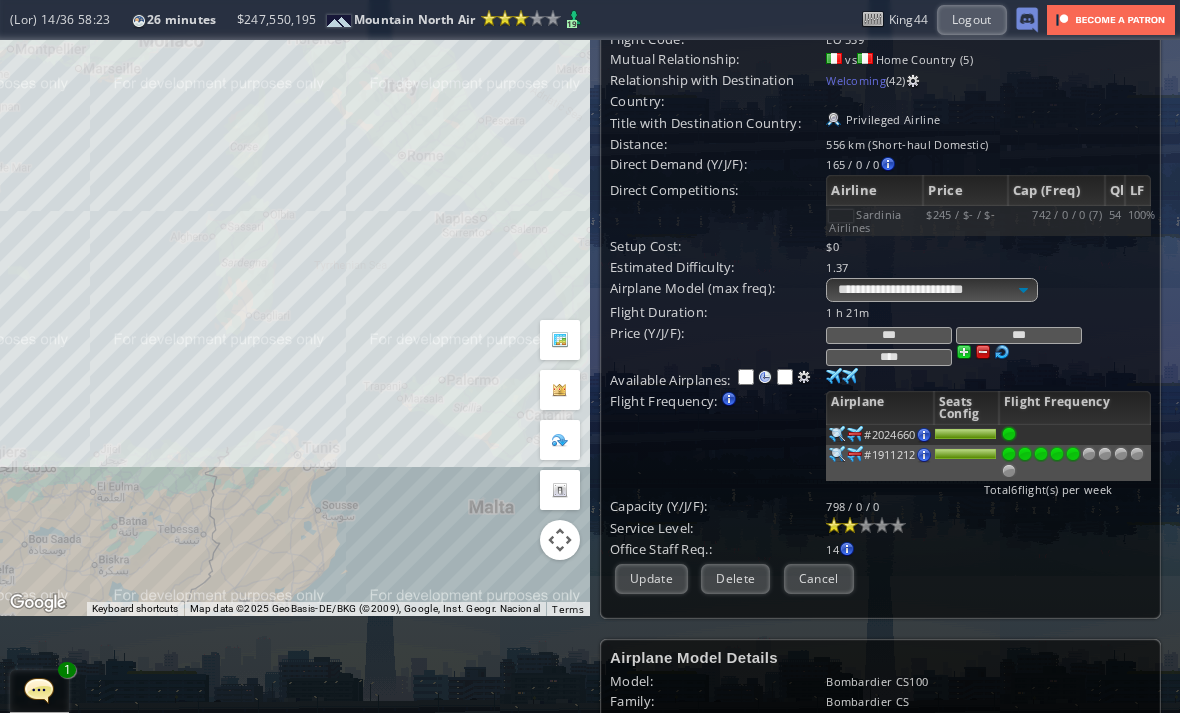 scroll, scrollTop: 97, scrollLeft: 0, axis: vertical 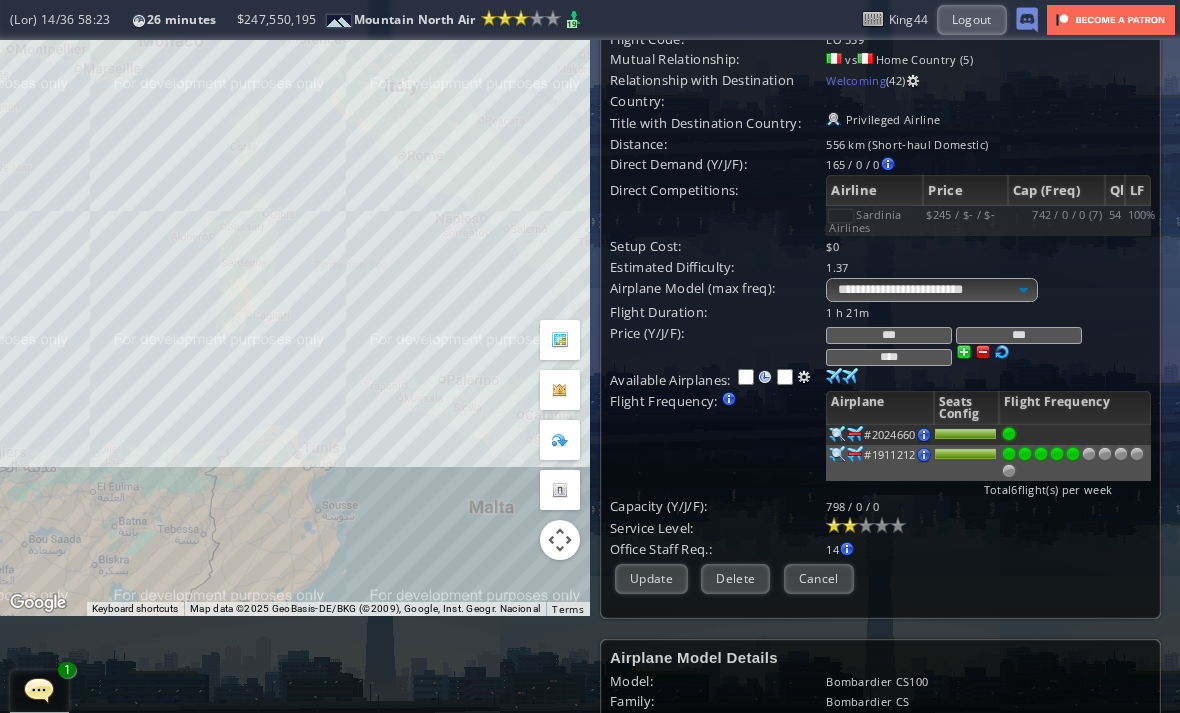 click on "Update" at bounding box center [651, 578] 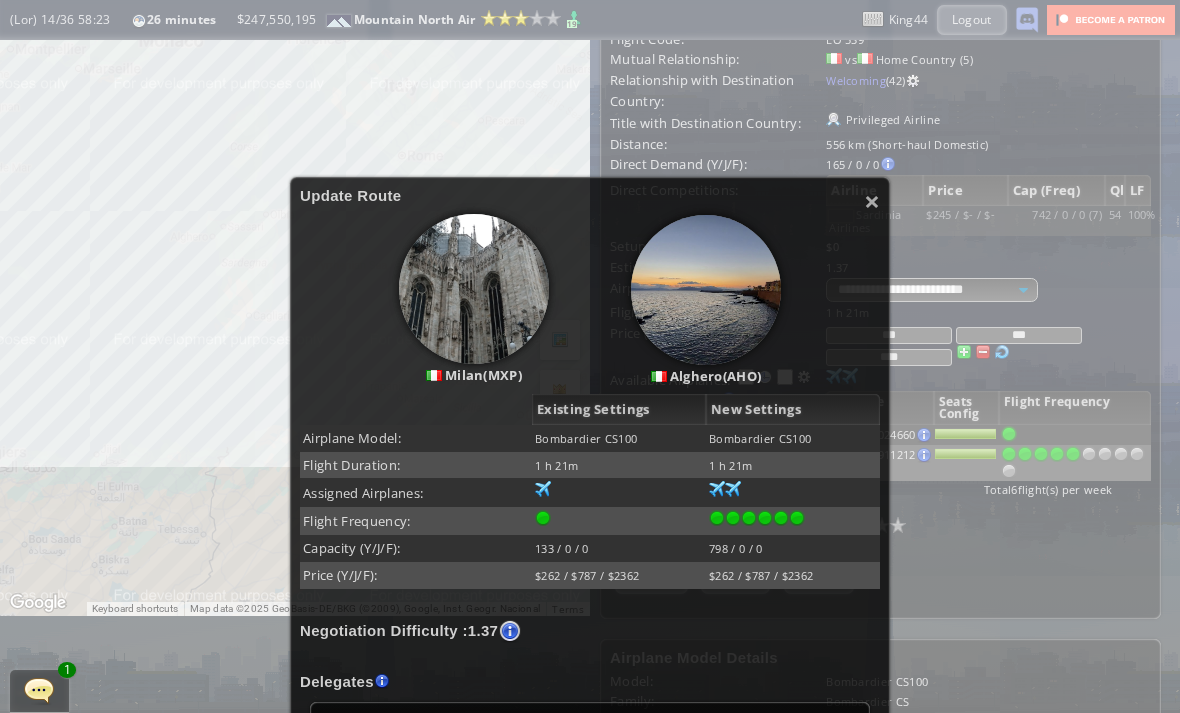 scroll, scrollTop: 121, scrollLeft: 0, axis: vertical 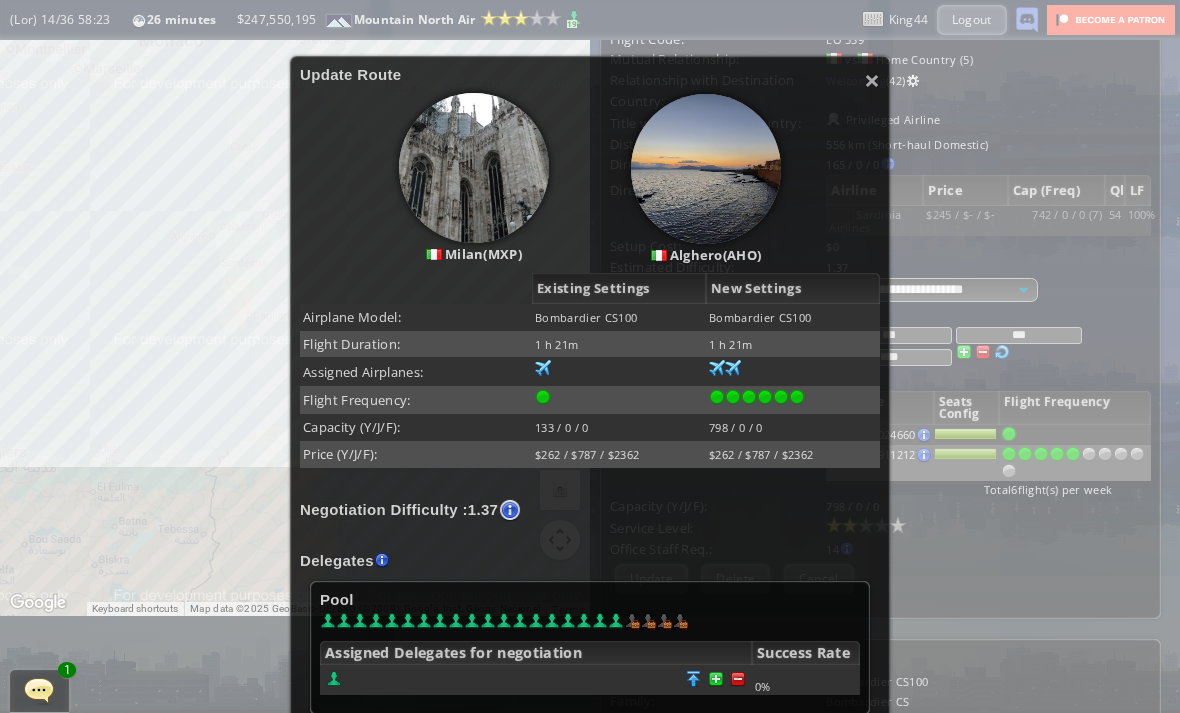 click at bounding box center (738, 679) 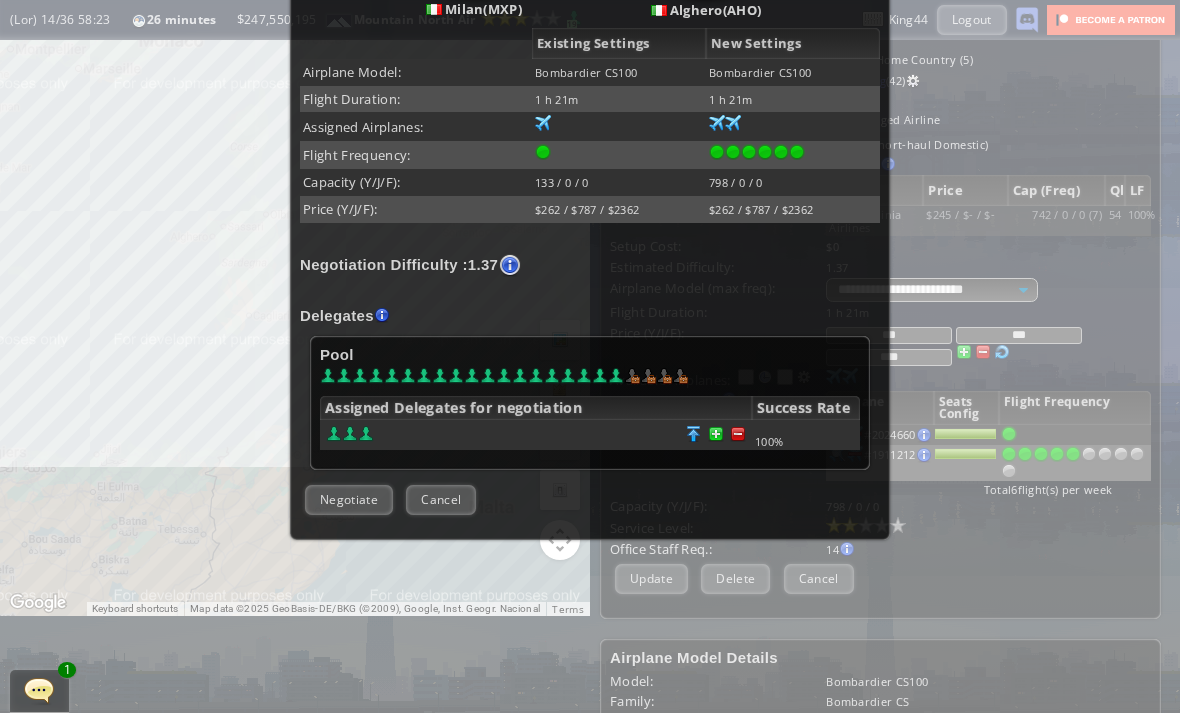 scroll, scrollTop: 365, scrollLeft: 0, axis: vertical 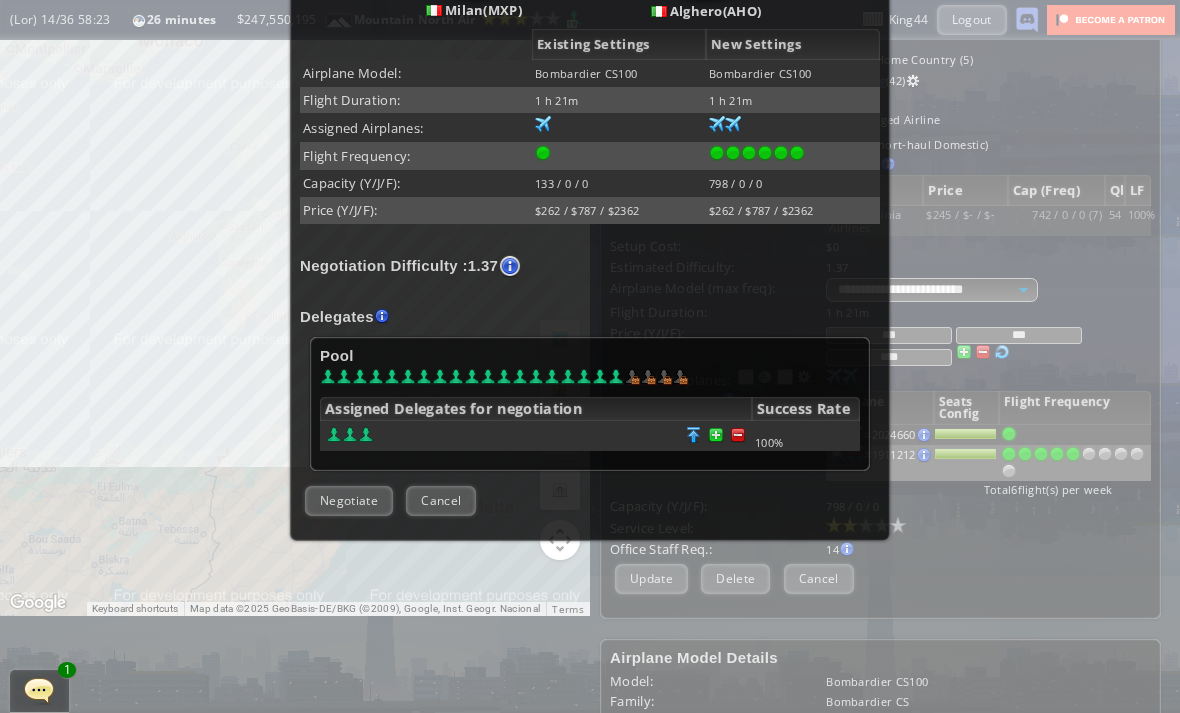 click on "Negotiate" at bounding box center [349, 500] 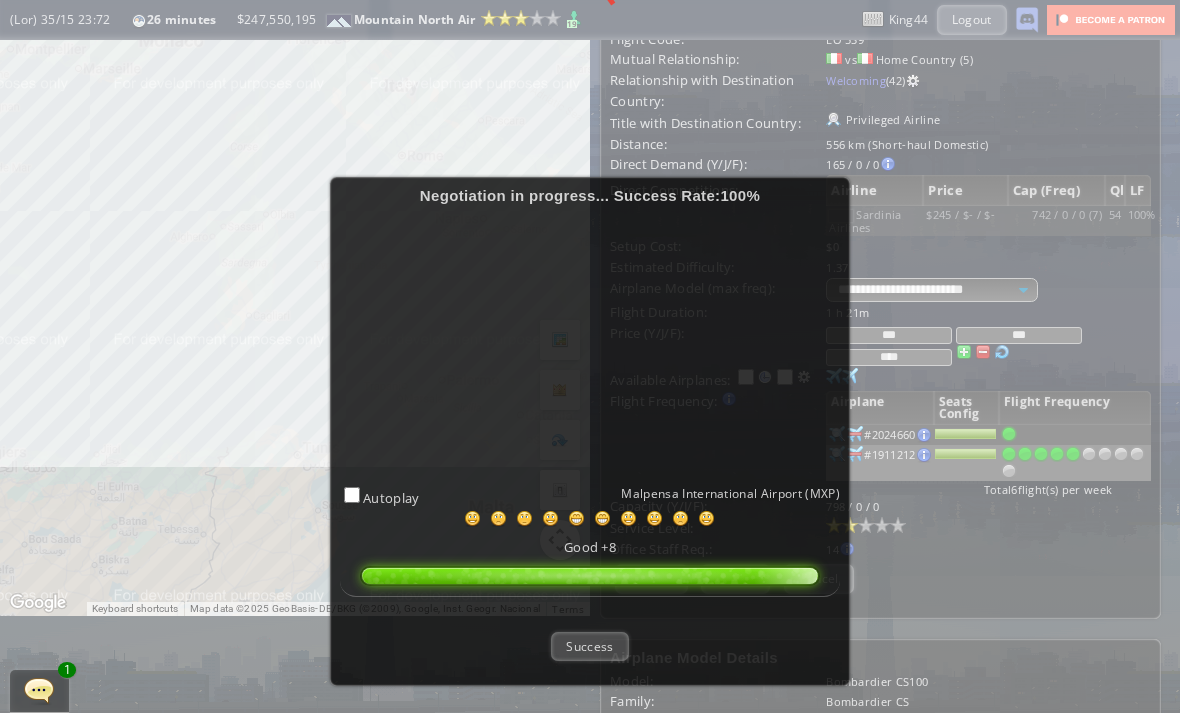 click on "Success" at bounding box center (589, 646) 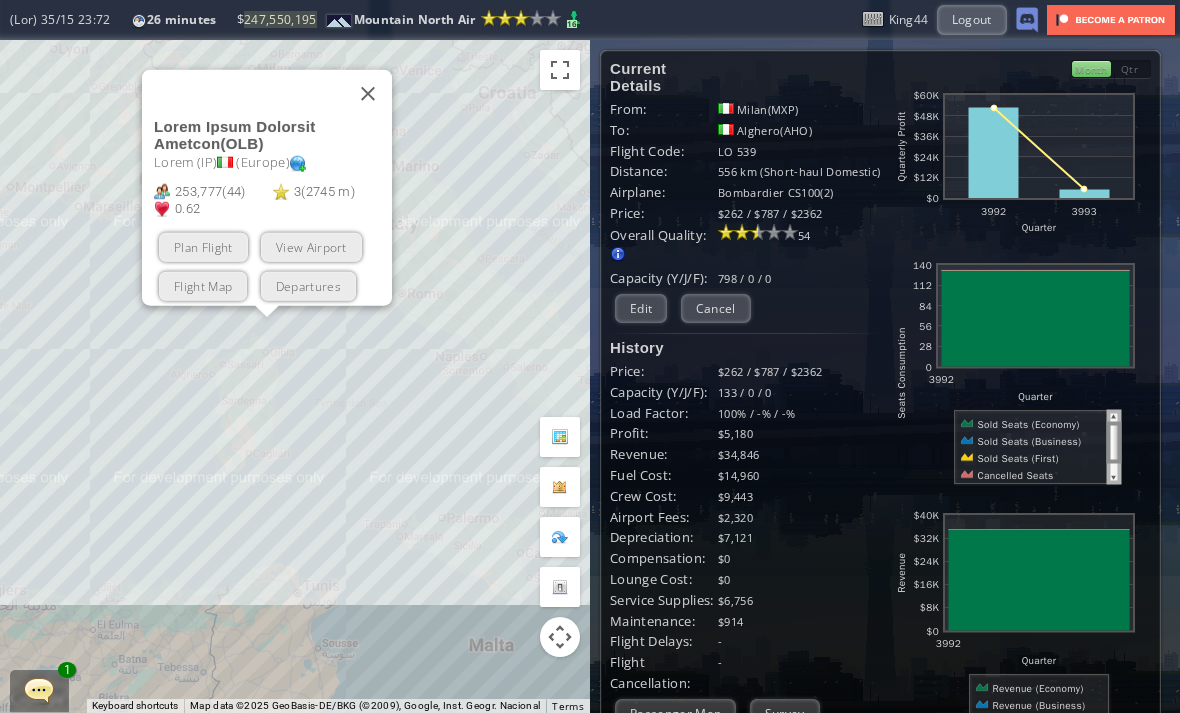 scroll, scrollTop: 0, scrollLeft: 0, axis: both 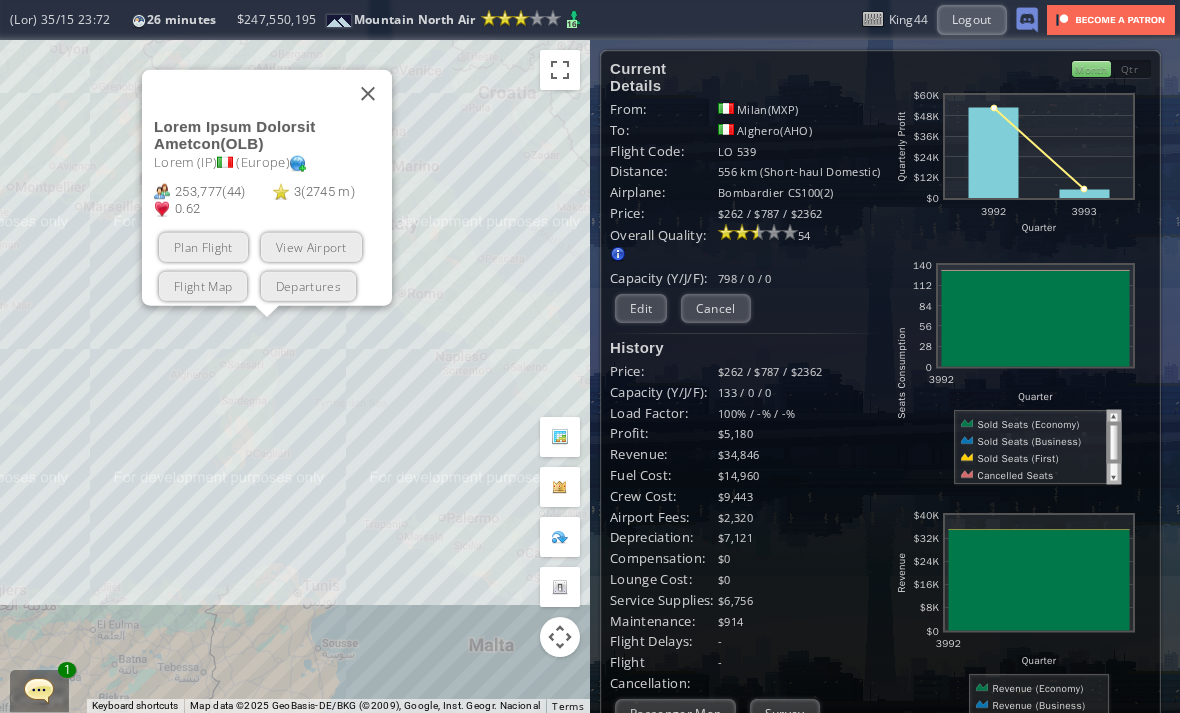 click at bounding box center (368, 93) 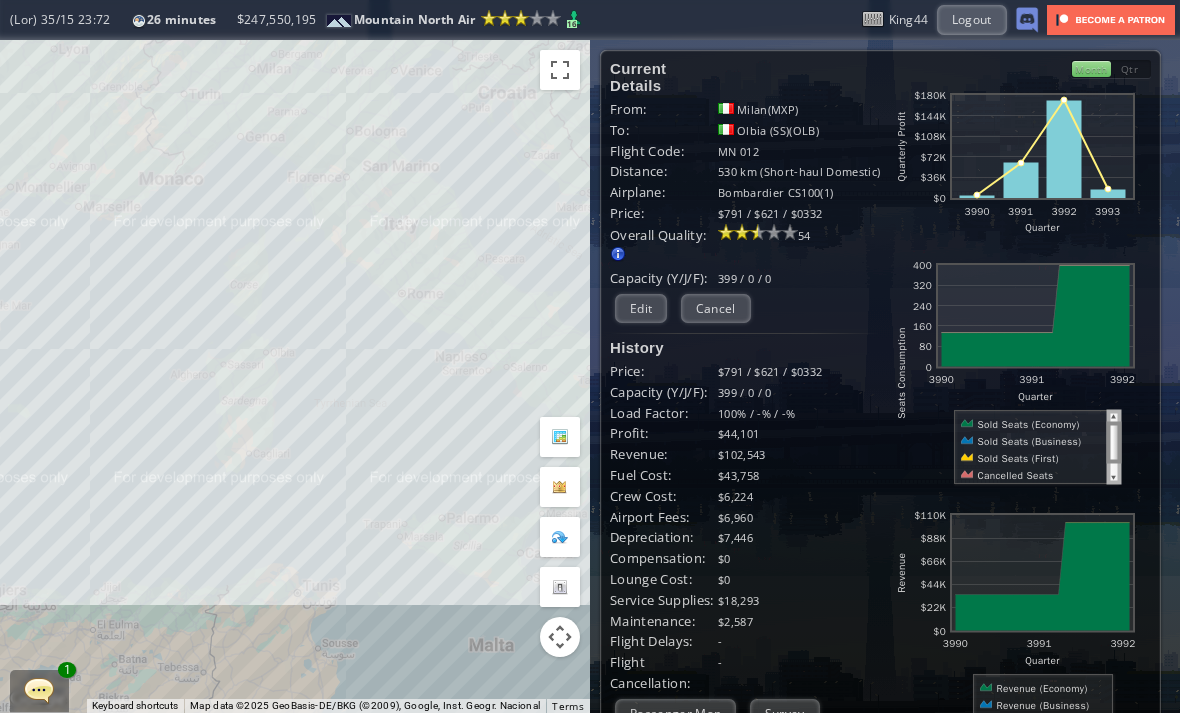 click on "Edit" at bounding box center [641, 308] 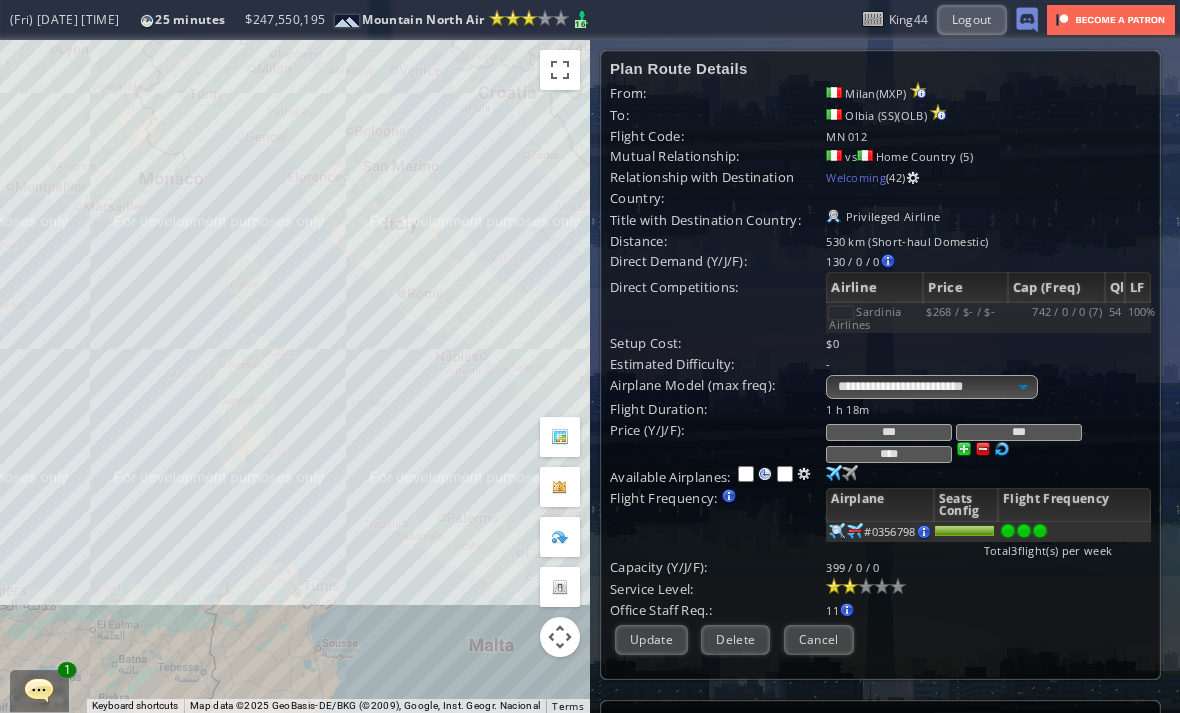 click at bounding box center [834, 473] 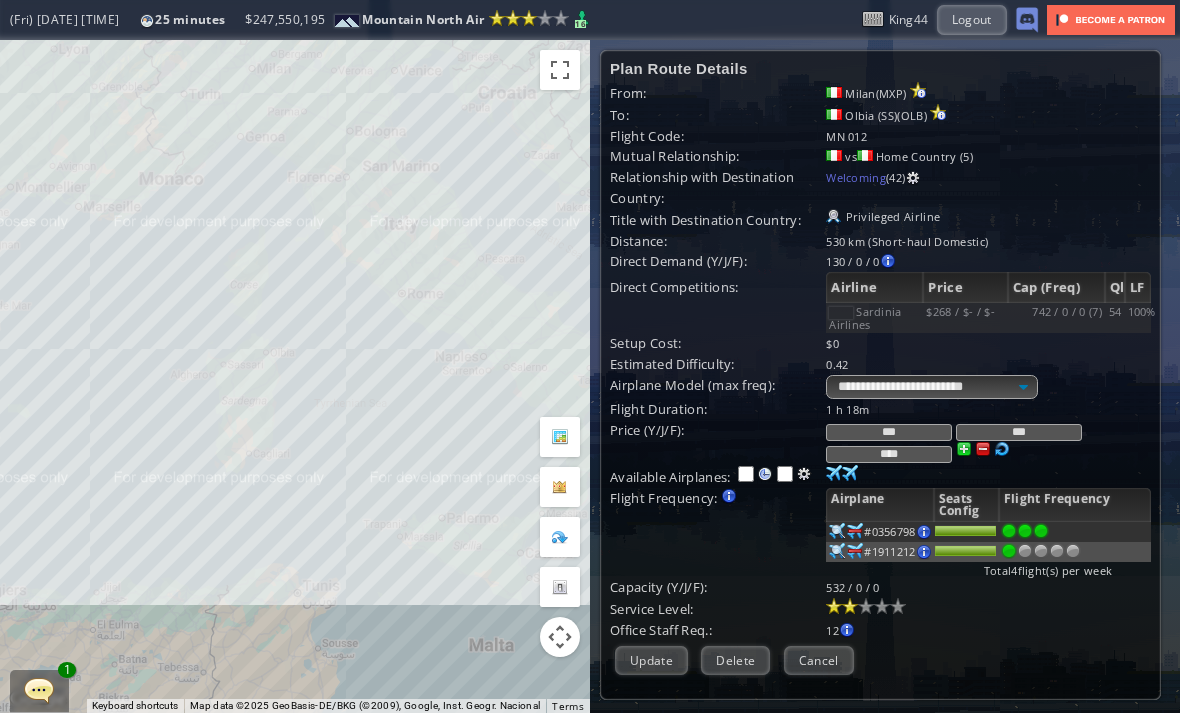 click at bounding box center (1041, 531) 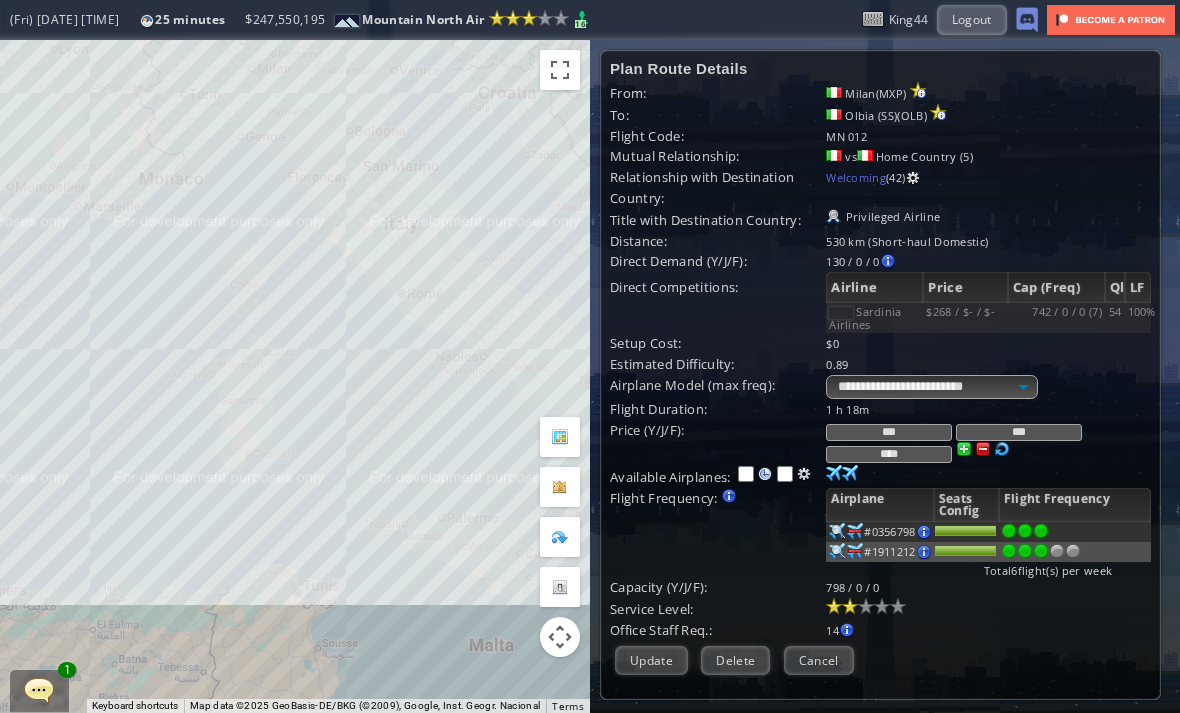 click on "Update" at bounding box center [651, 660] 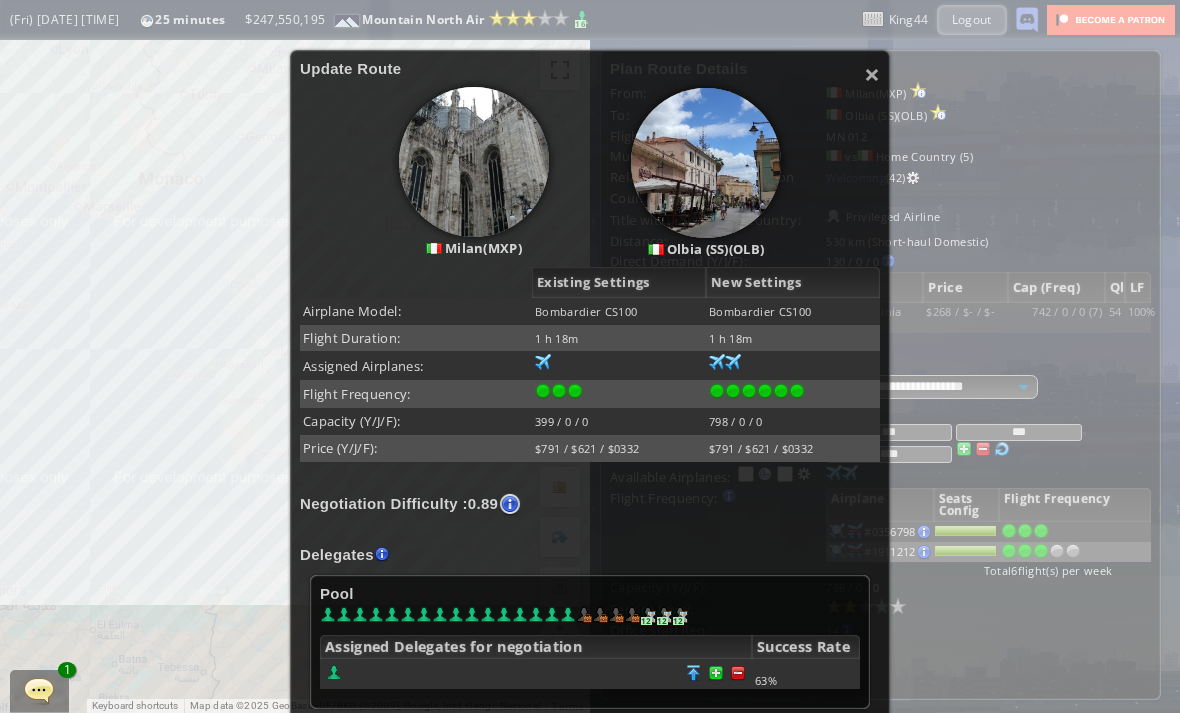 scroll, scrollTop: 202, scrollLeft: 0, axis: vertical 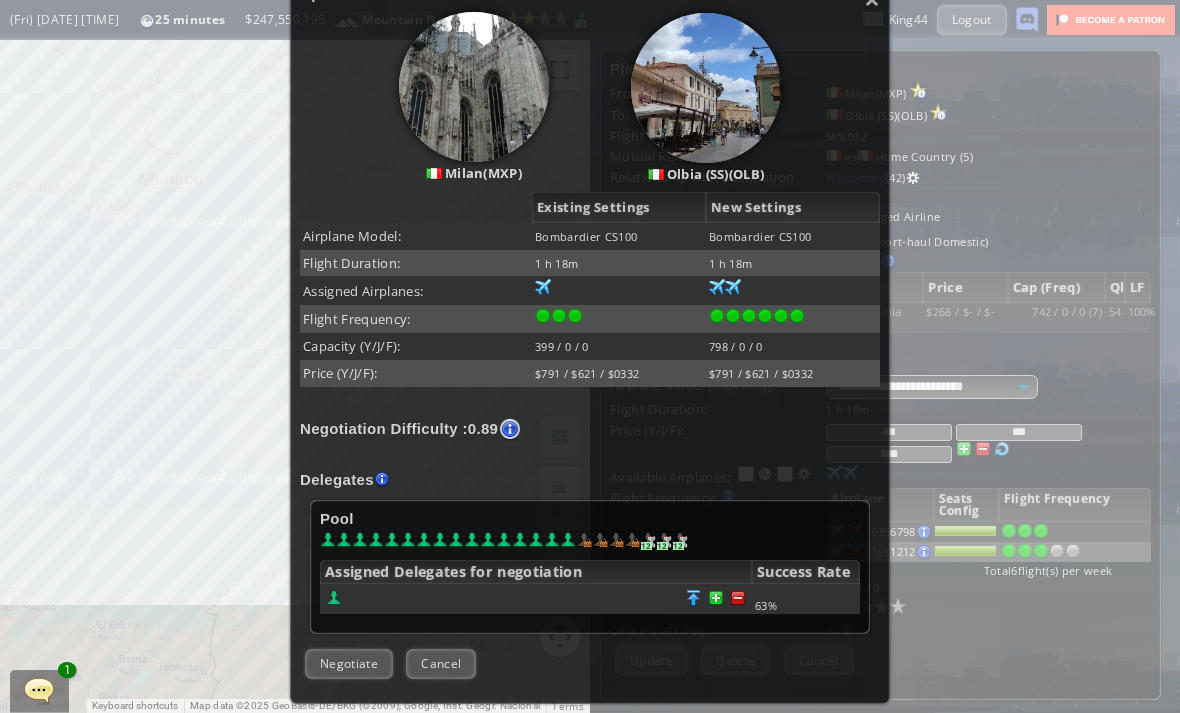 click at bounding box center [738, 598] 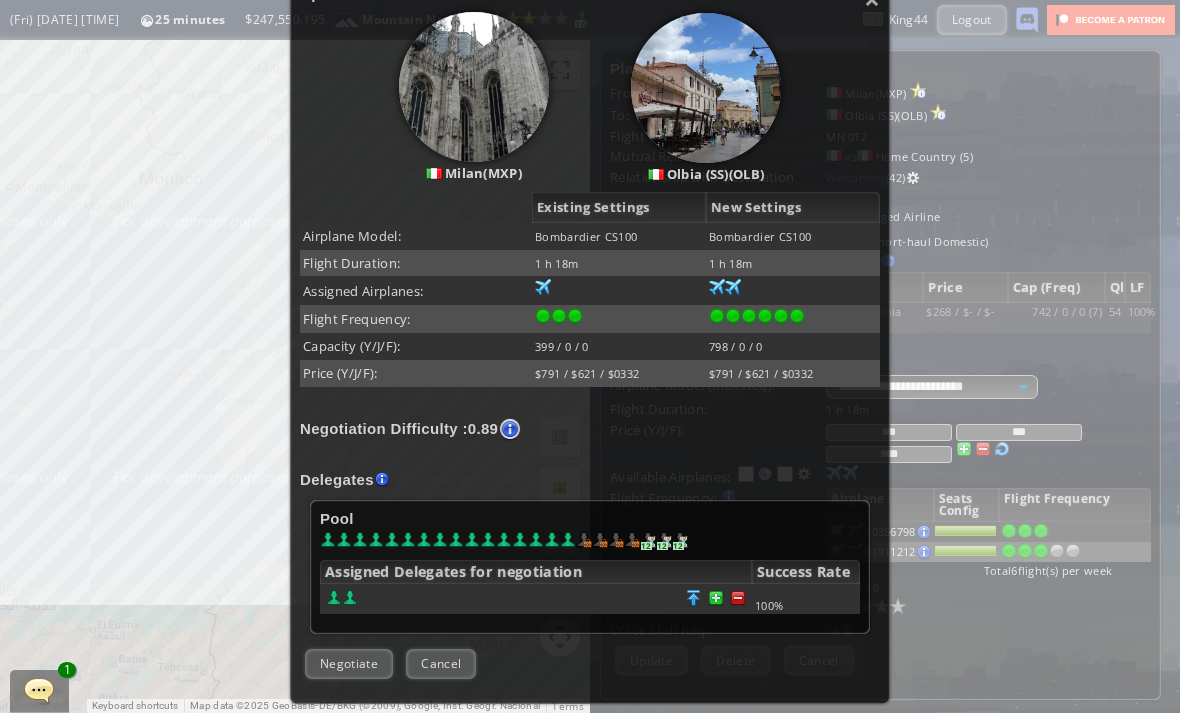 click on "Negotiate" at bounding box center (349, 663) 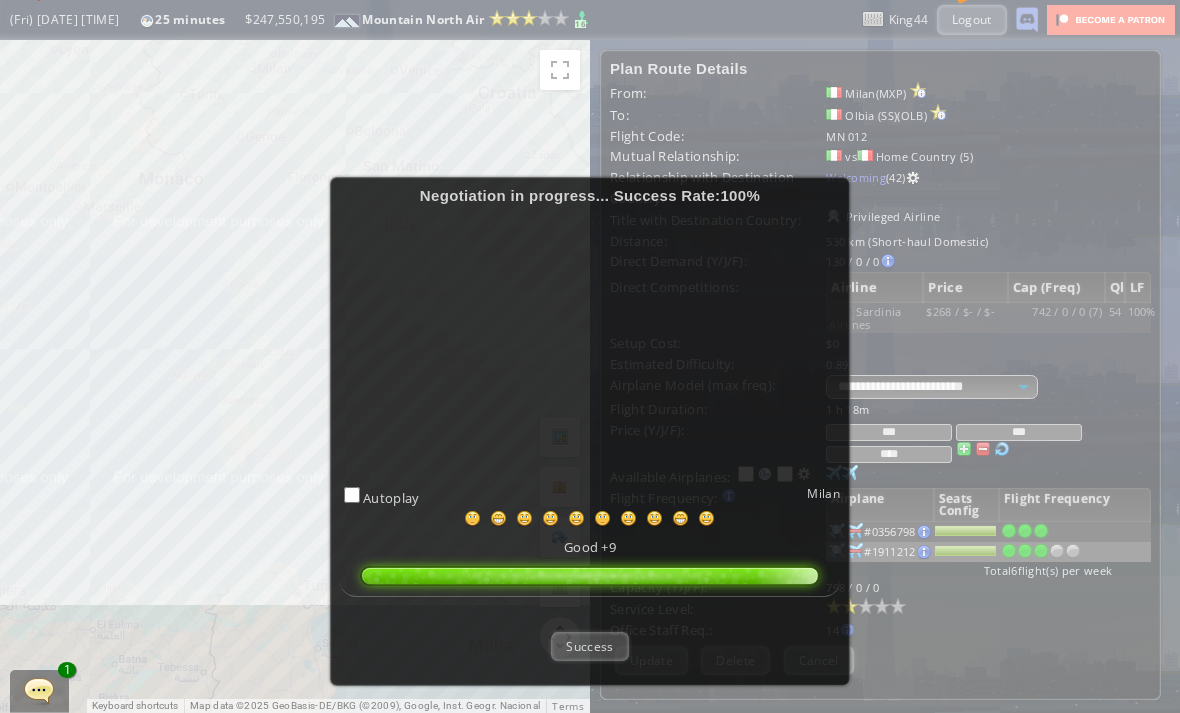 click on "Success" at bounding box center [589, 646] 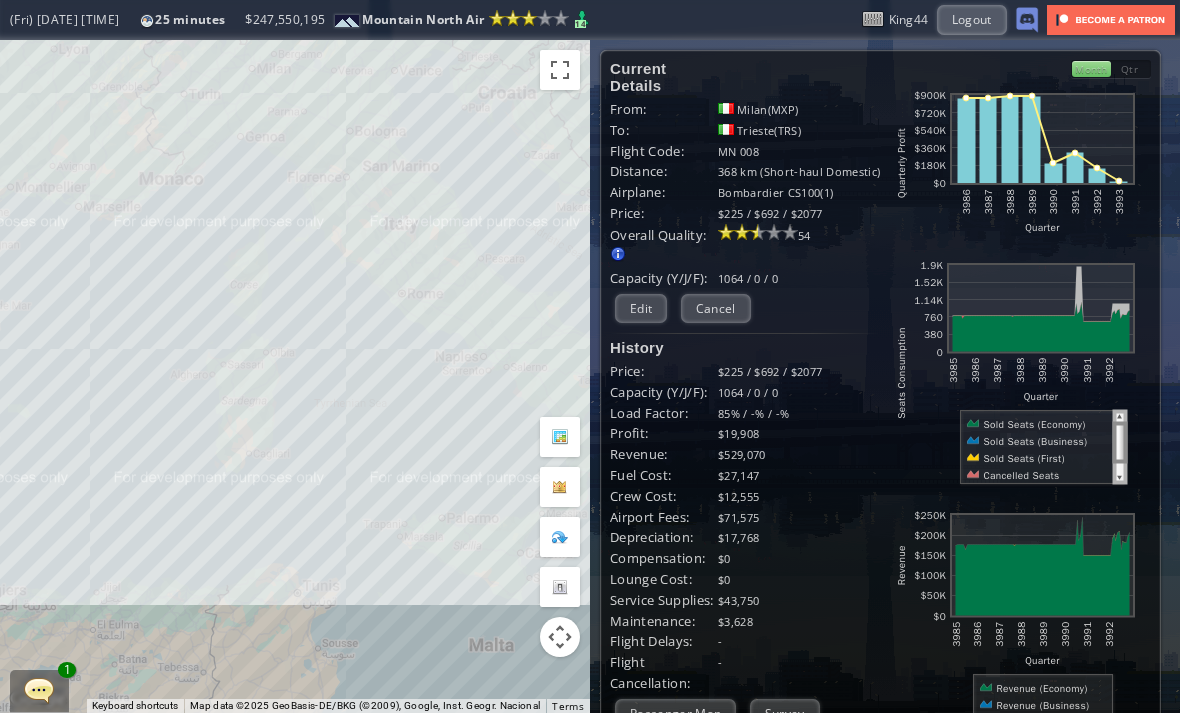 click on "Edit" at bounding box center (641, 308) 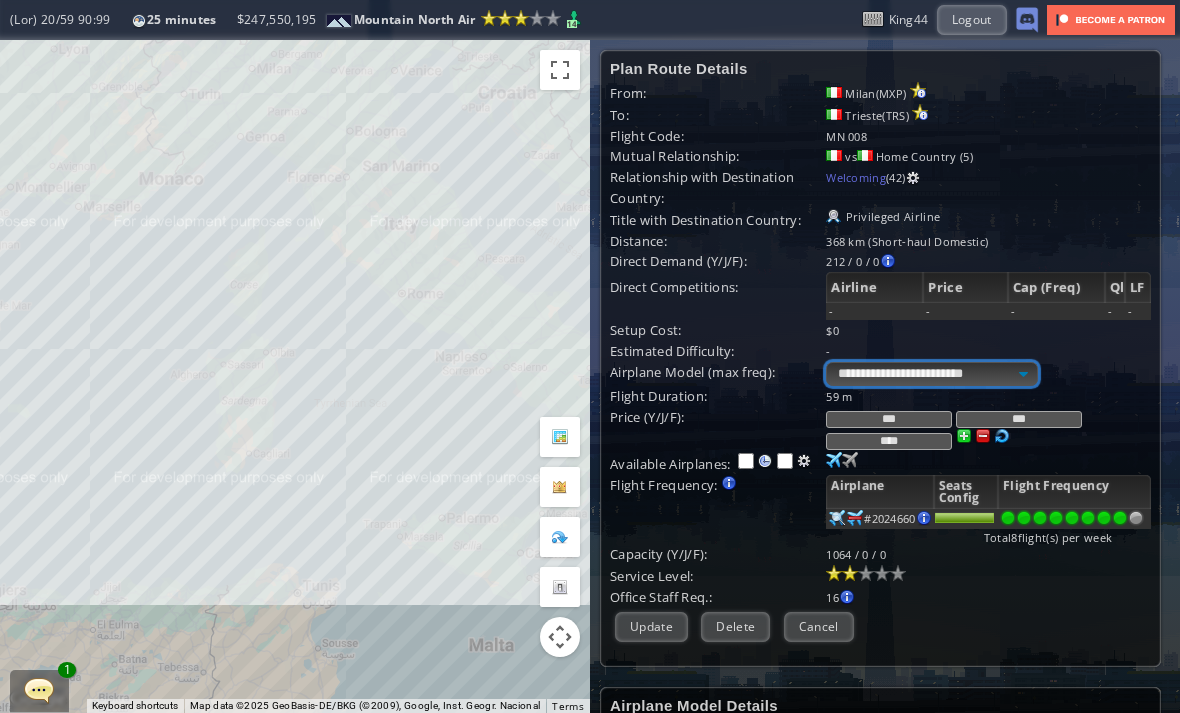 click on "**********" at bounding box center (931, 374) 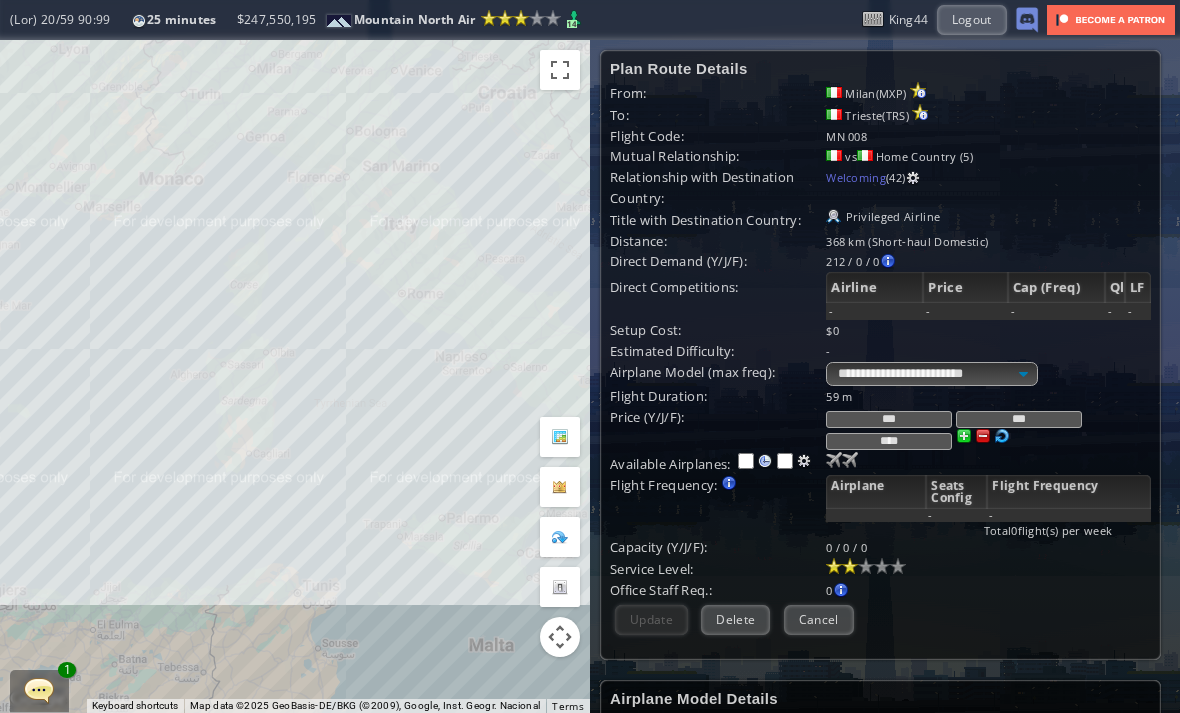 click at bounding box center [834, 460] 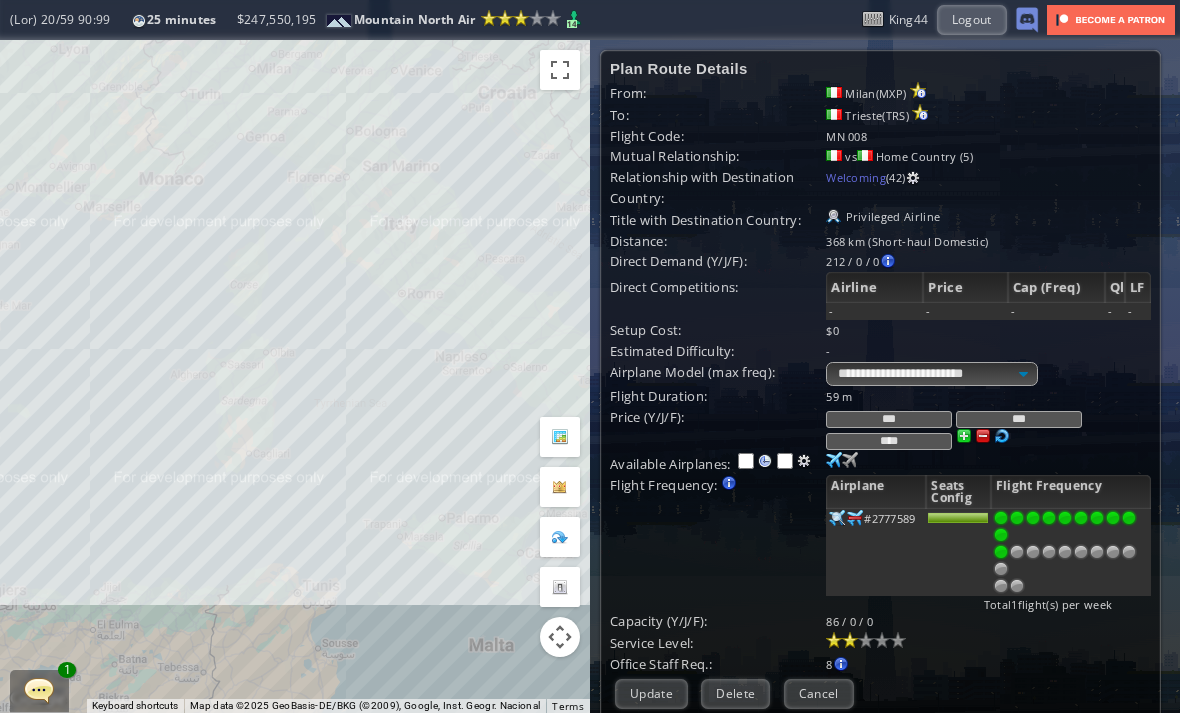 click at bounding box center [1001, 552] 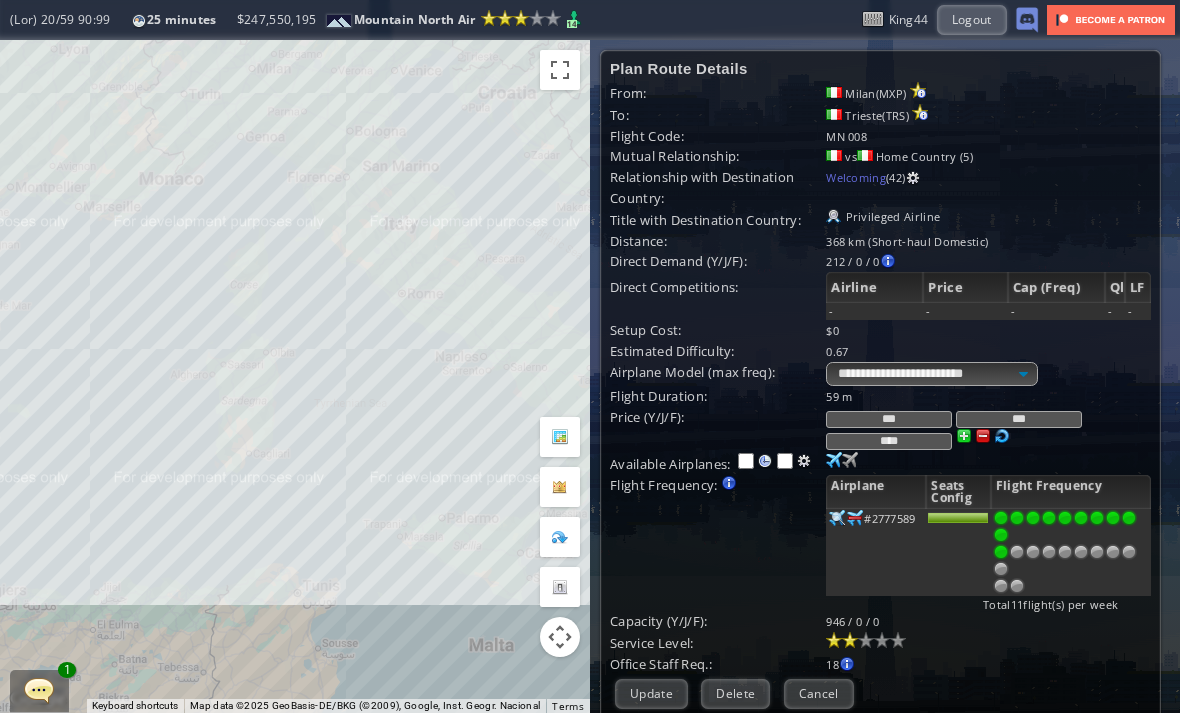 click at bounding box center [1017, 552] 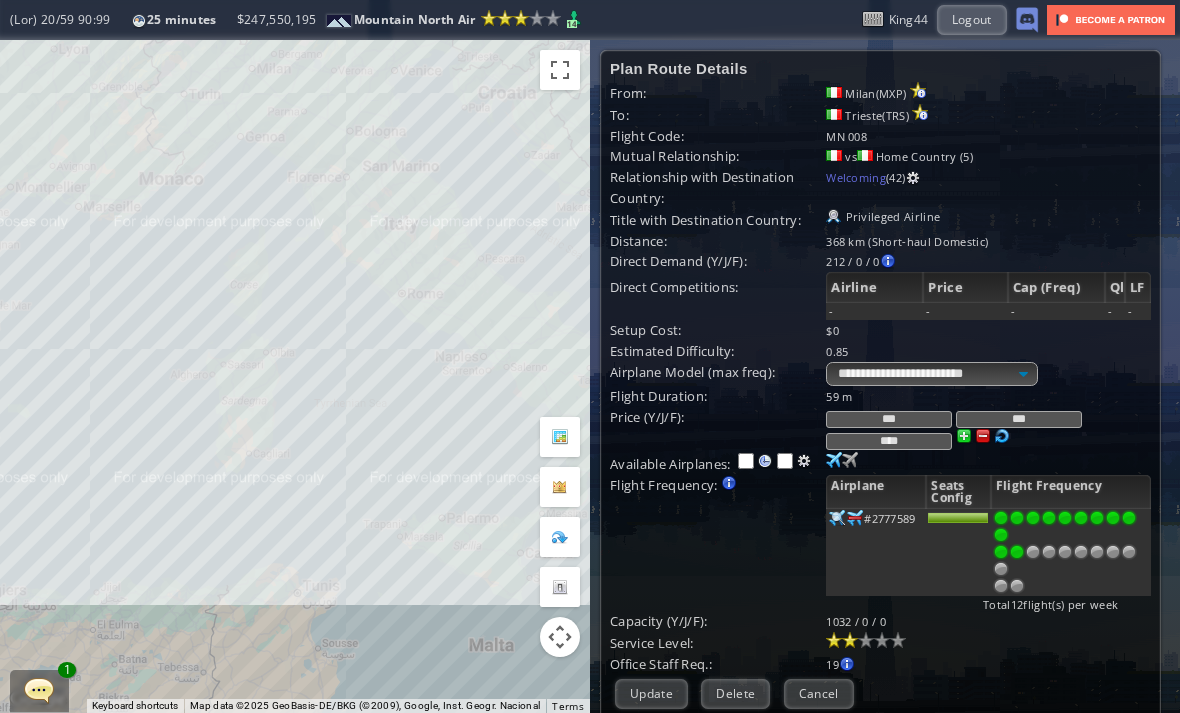 click at bounding box center [1033, 552] 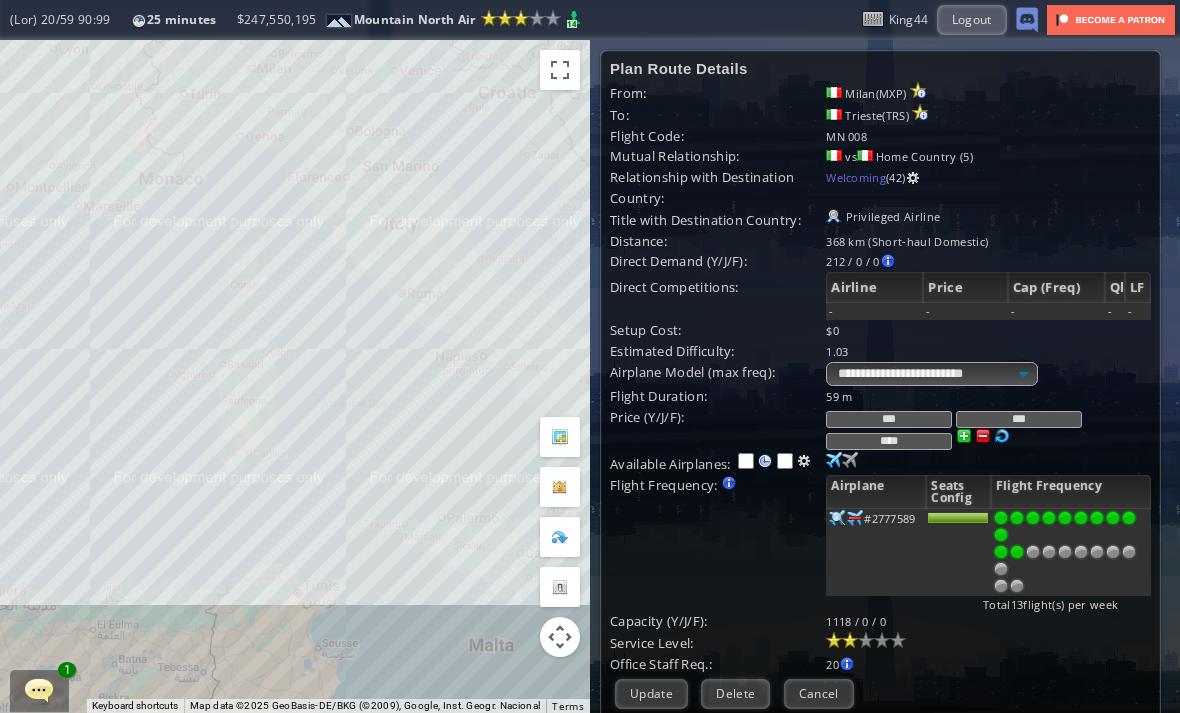 click at bounding box center (1017, 552) 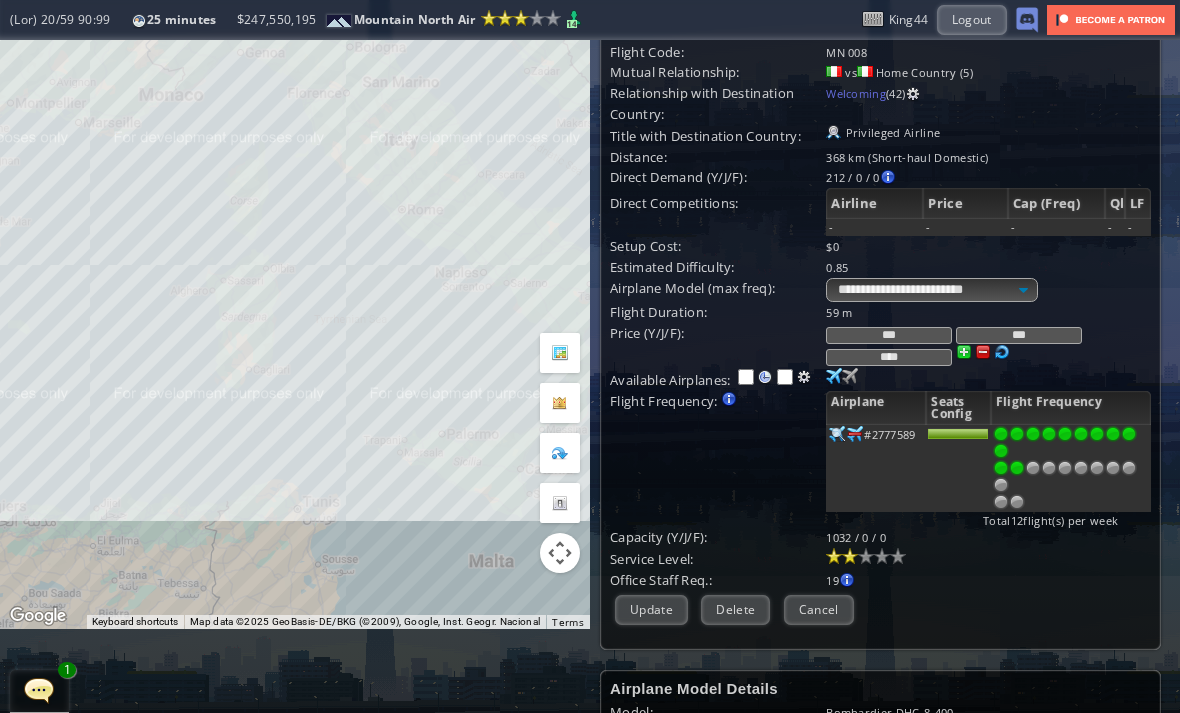 scroll, scrollTop: 88, scrollLeft: 0, axis: vertical 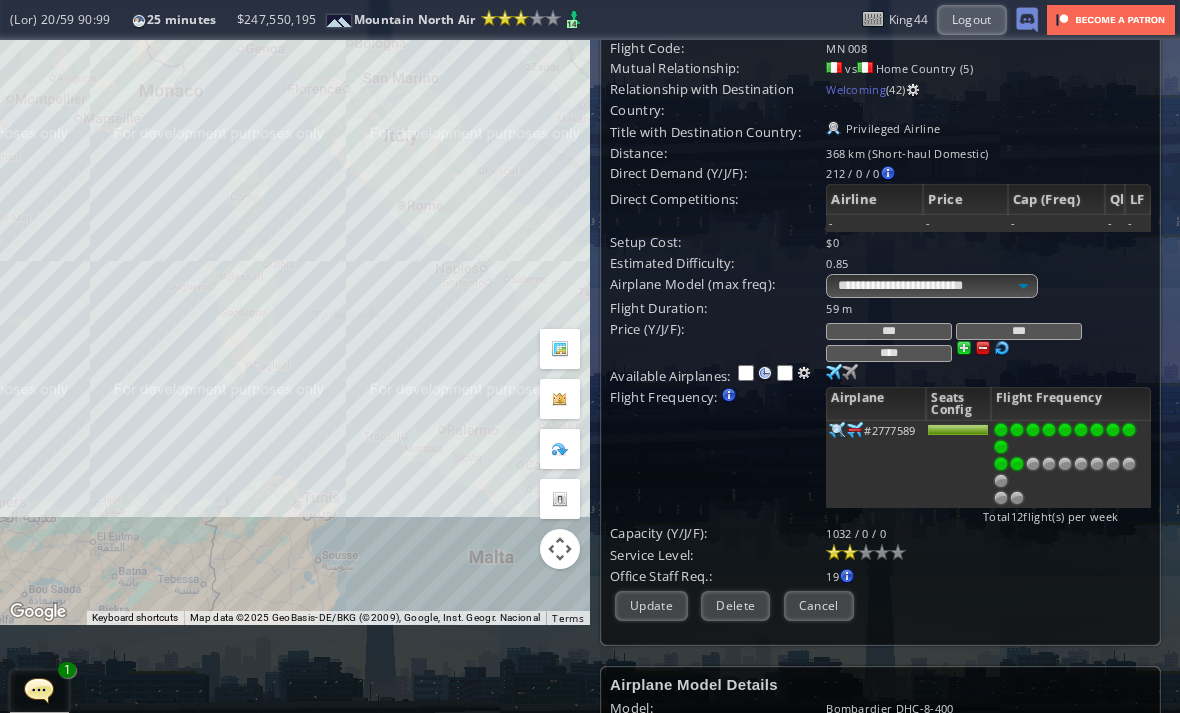 click on "Update" at bounding box center [651, 605] 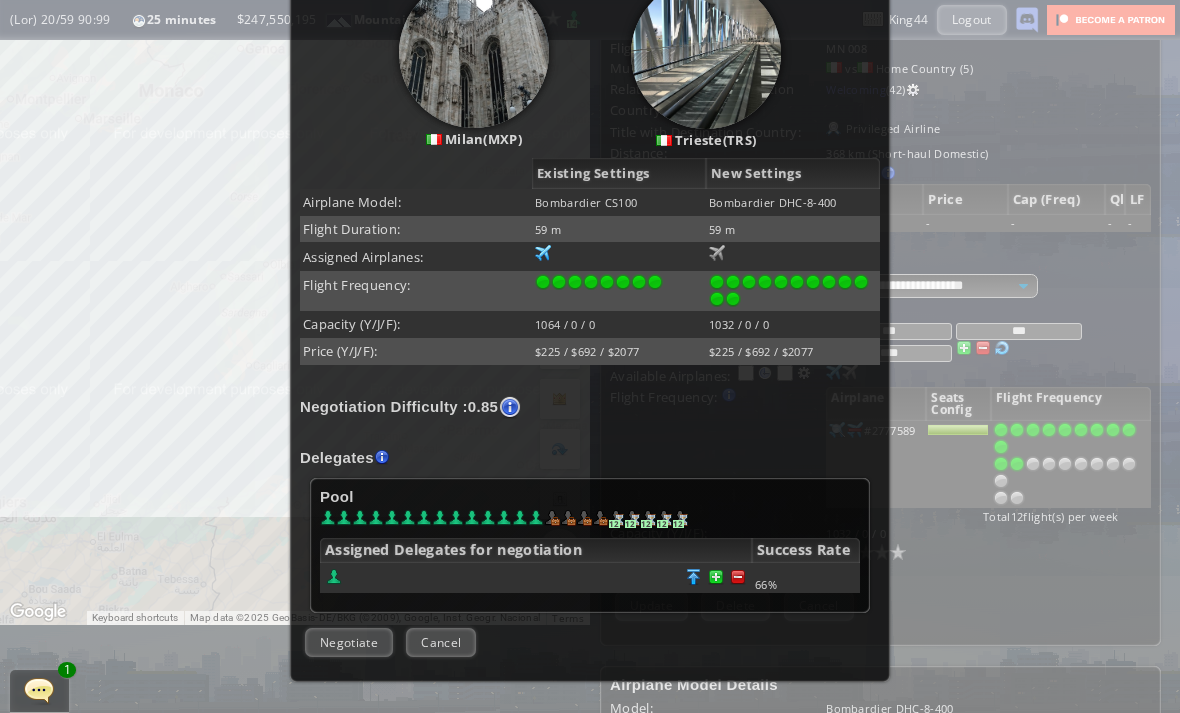 scroll, scrollTop: 324, scrollLeft: 0, axis: vertical 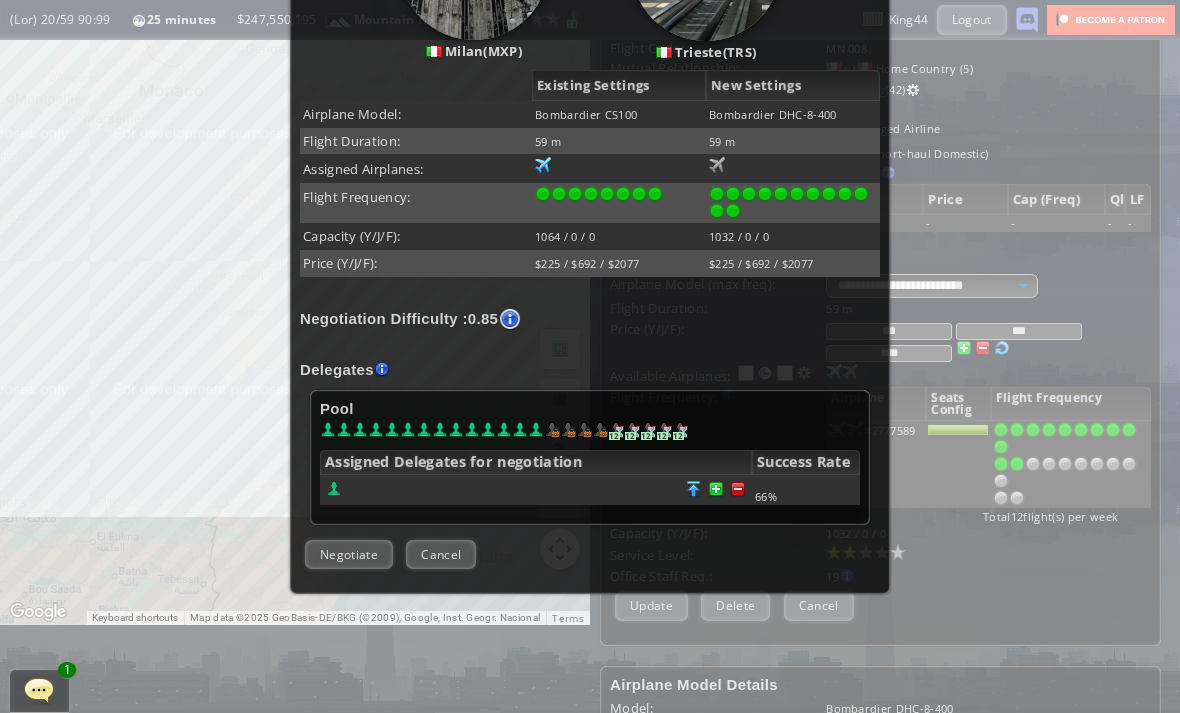 click on "Negotiate" at bounding box center (349, 554) 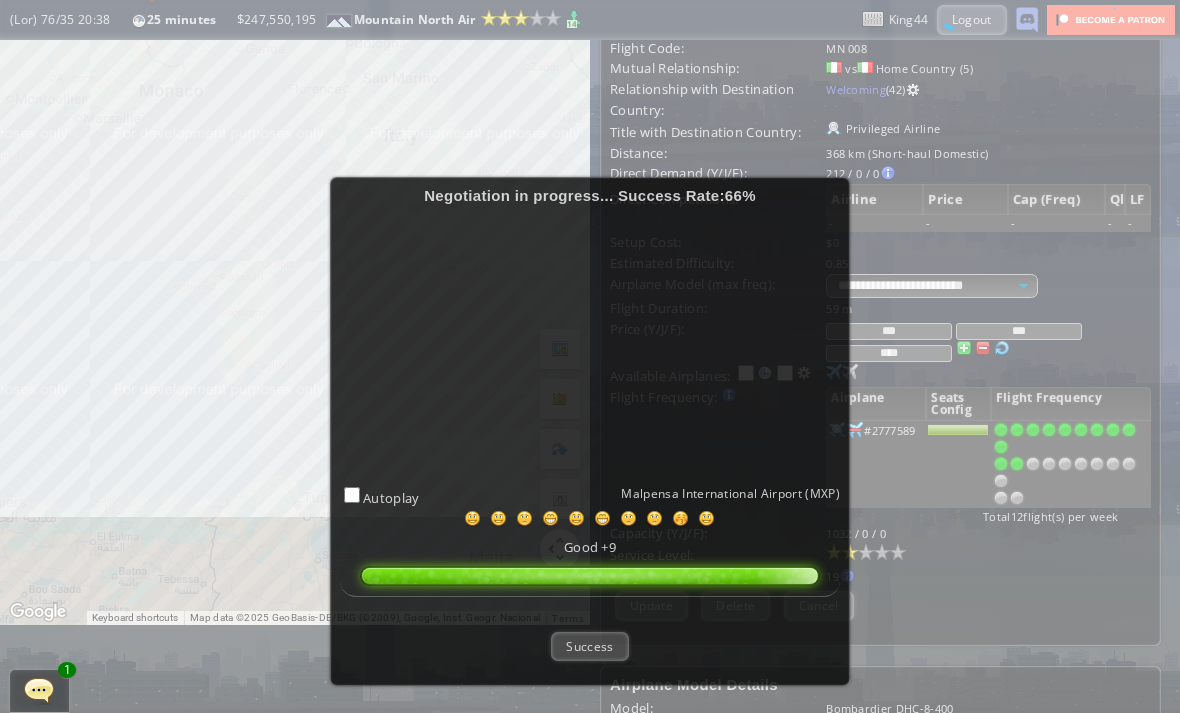 click on "Success" at bounding box center [589, 646] 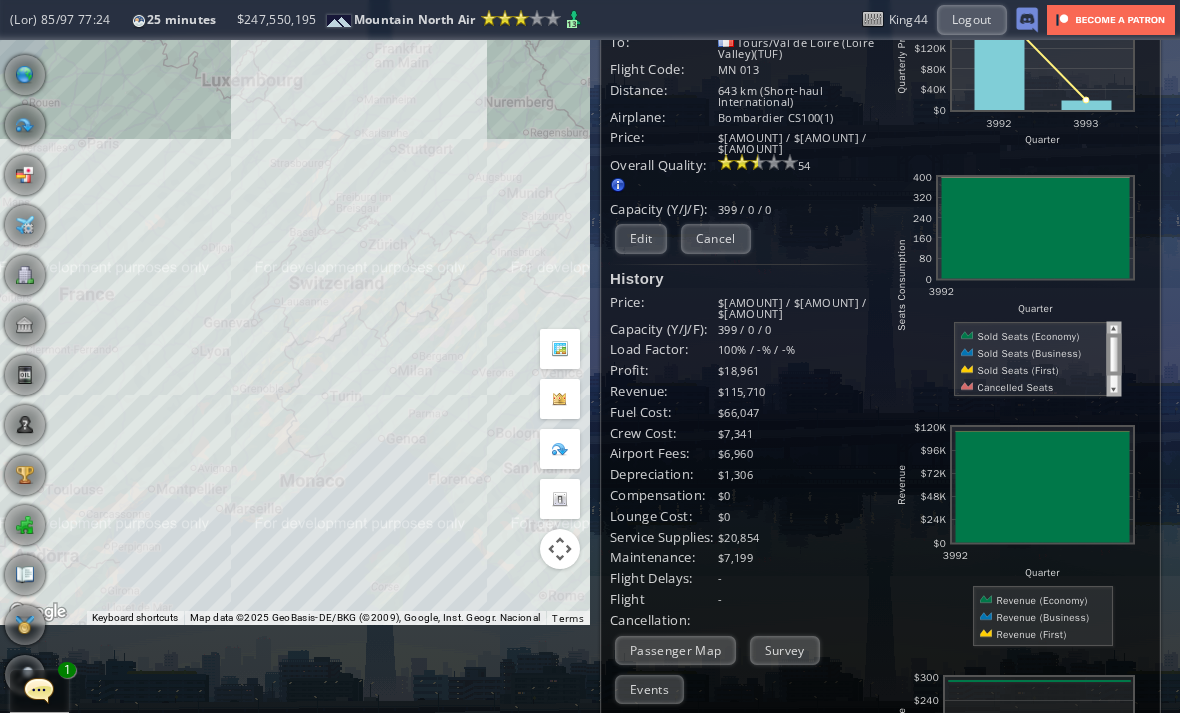 click on "Edit" at bounding box center (641, 238) 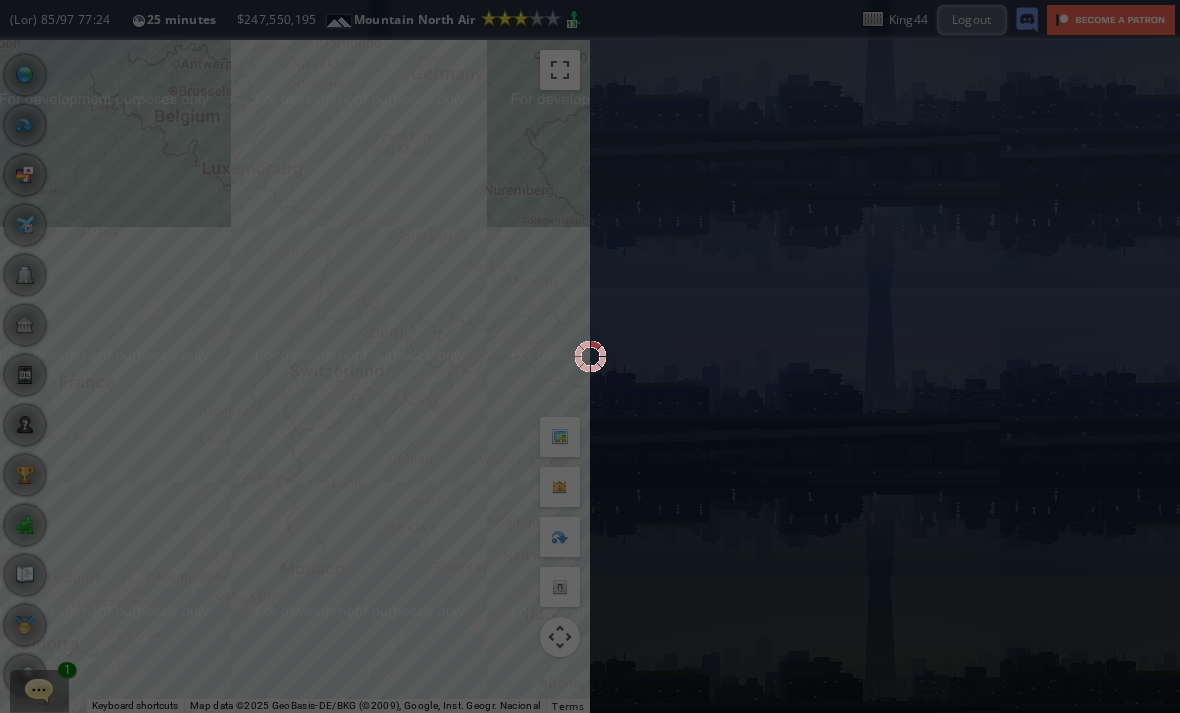 scroll, scrollTop: 0, scrollLeft: 0, axis: both 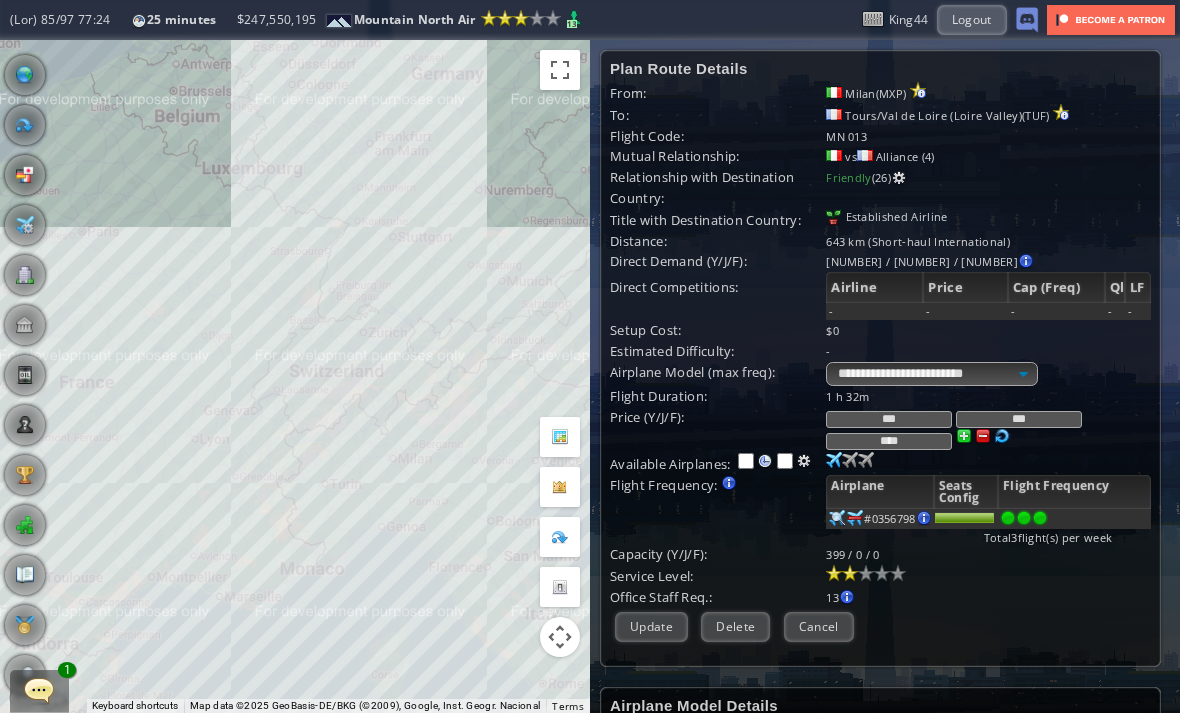 click at bounding box center [834, 460] 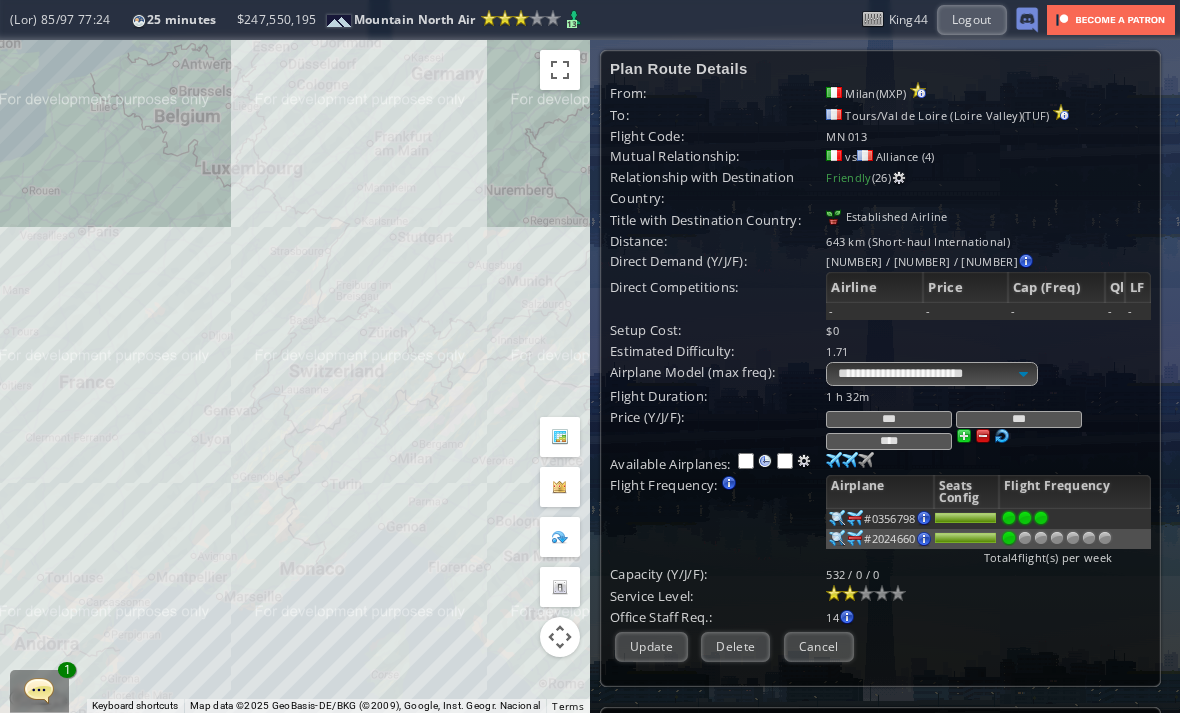 click at bounding box center [1105, 538] 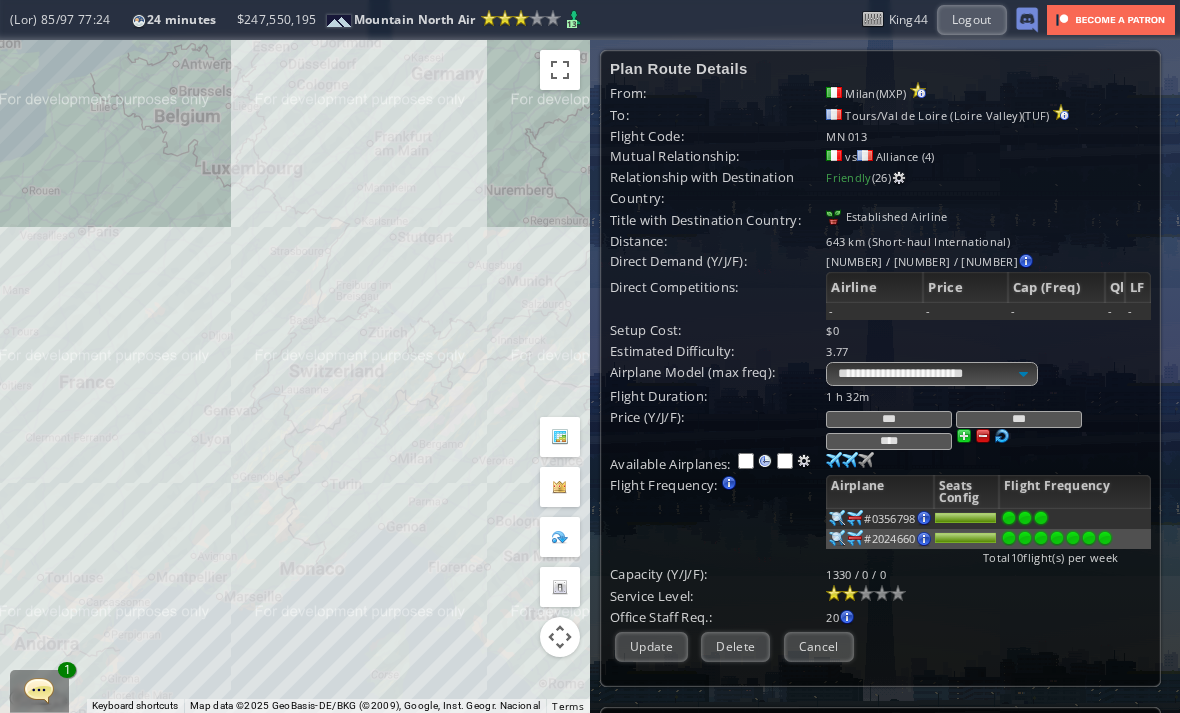 click at bounding box center (1002, 436) 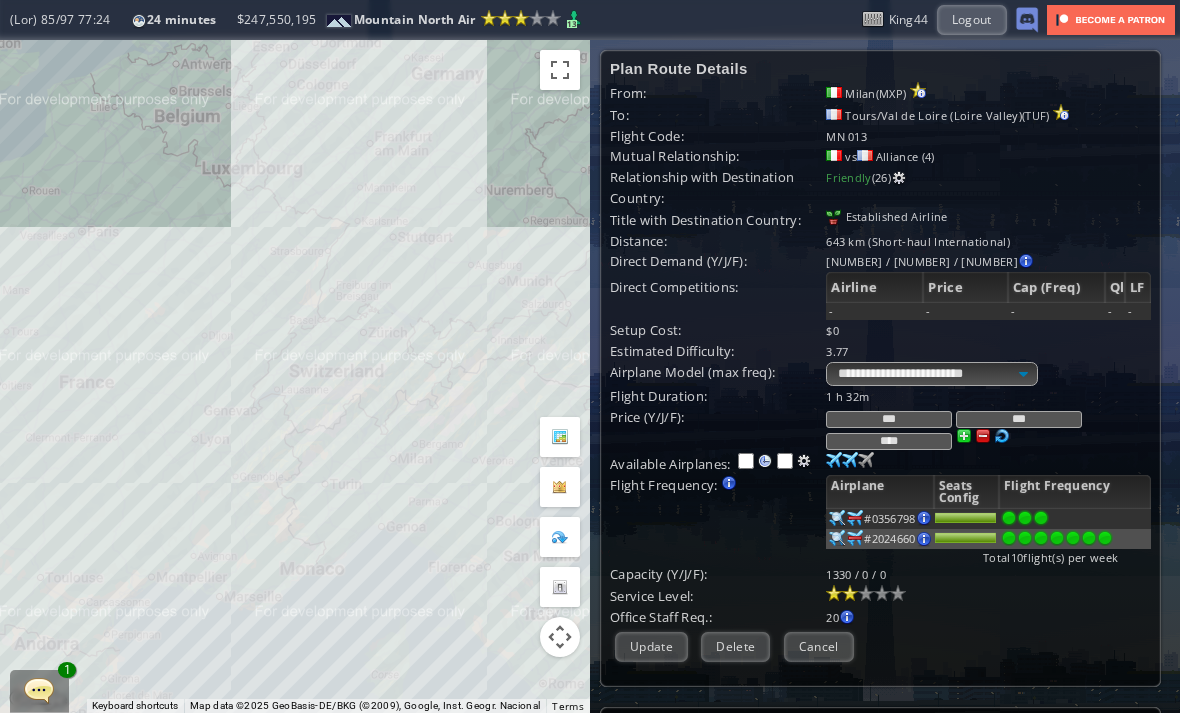 click at bounding box center [983, 436] 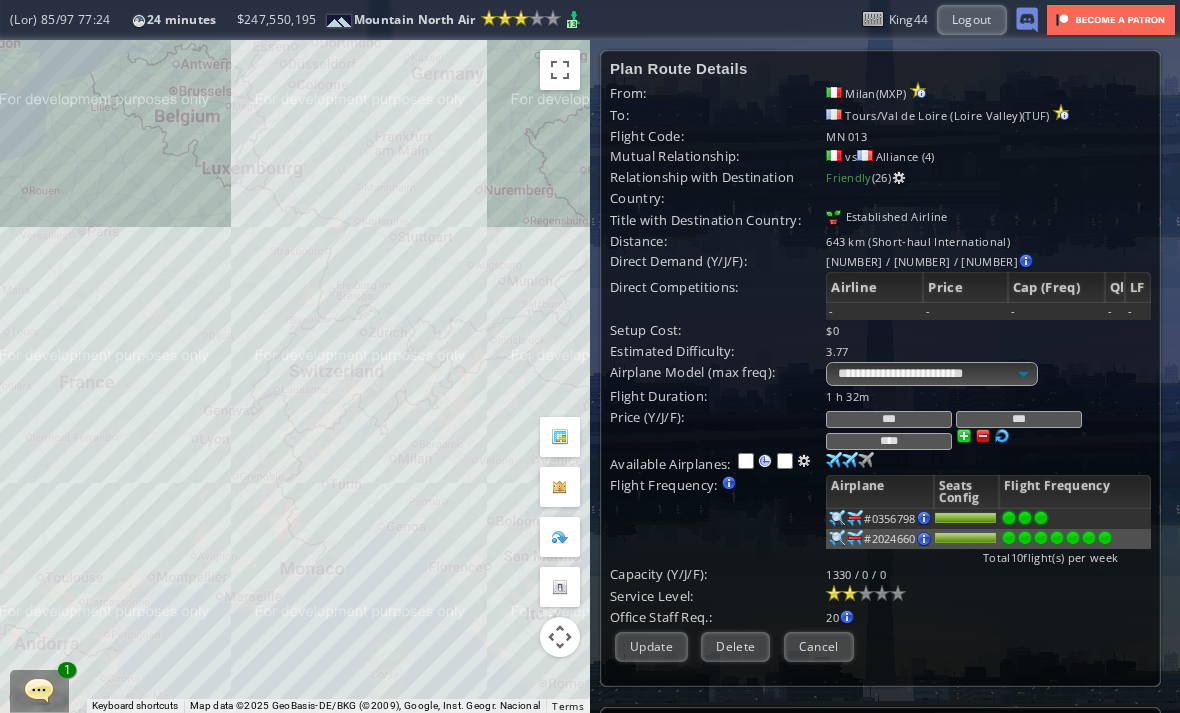 click at bounding box center (983, 436) 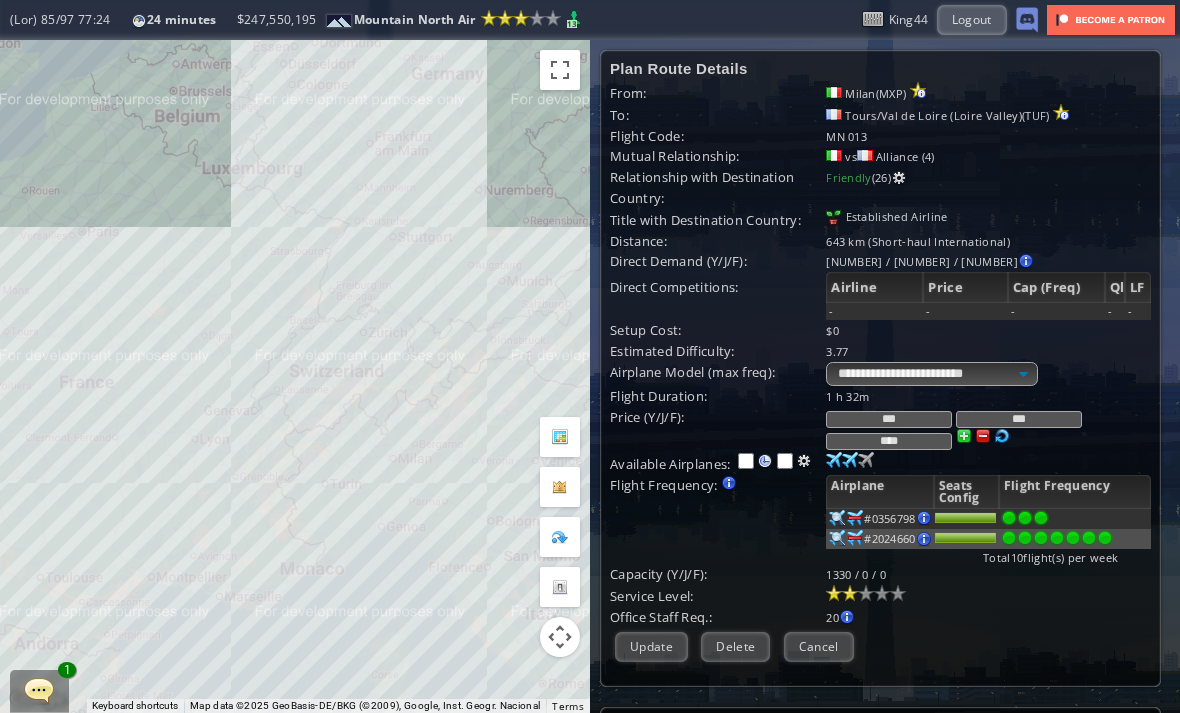 click on "Update" at bounding box center (651, 646) 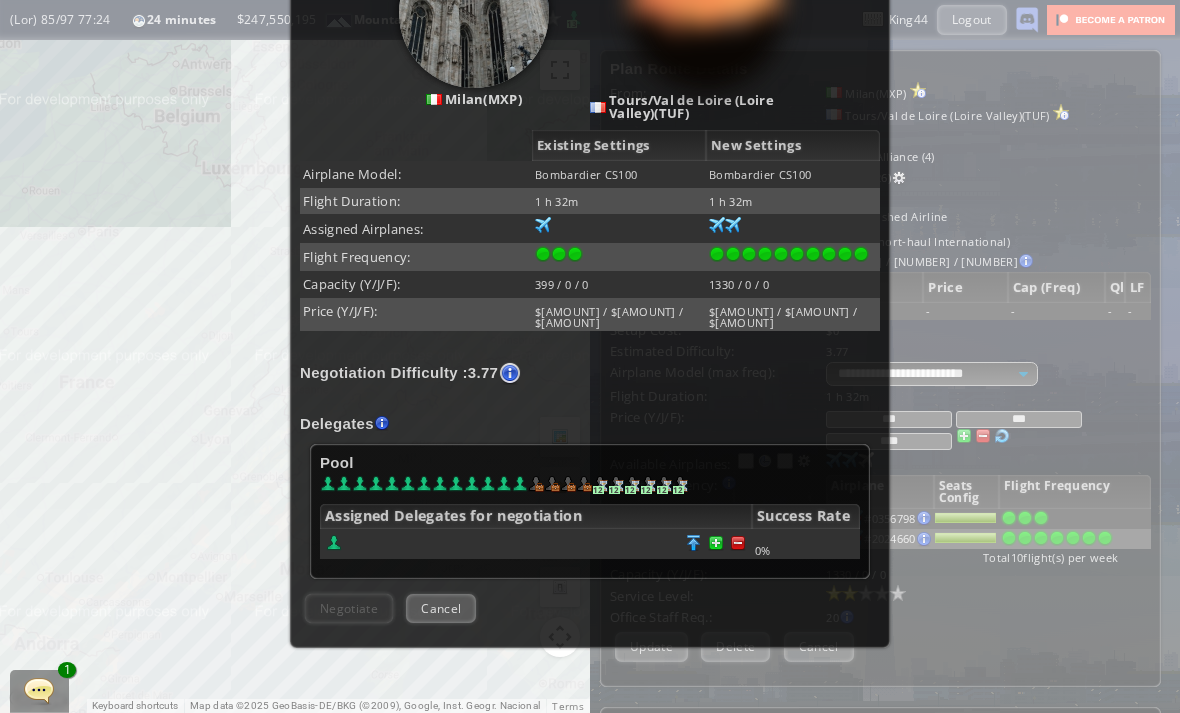 scroll, scrollTop: 276, scrollLeft: 0, axis: vertical 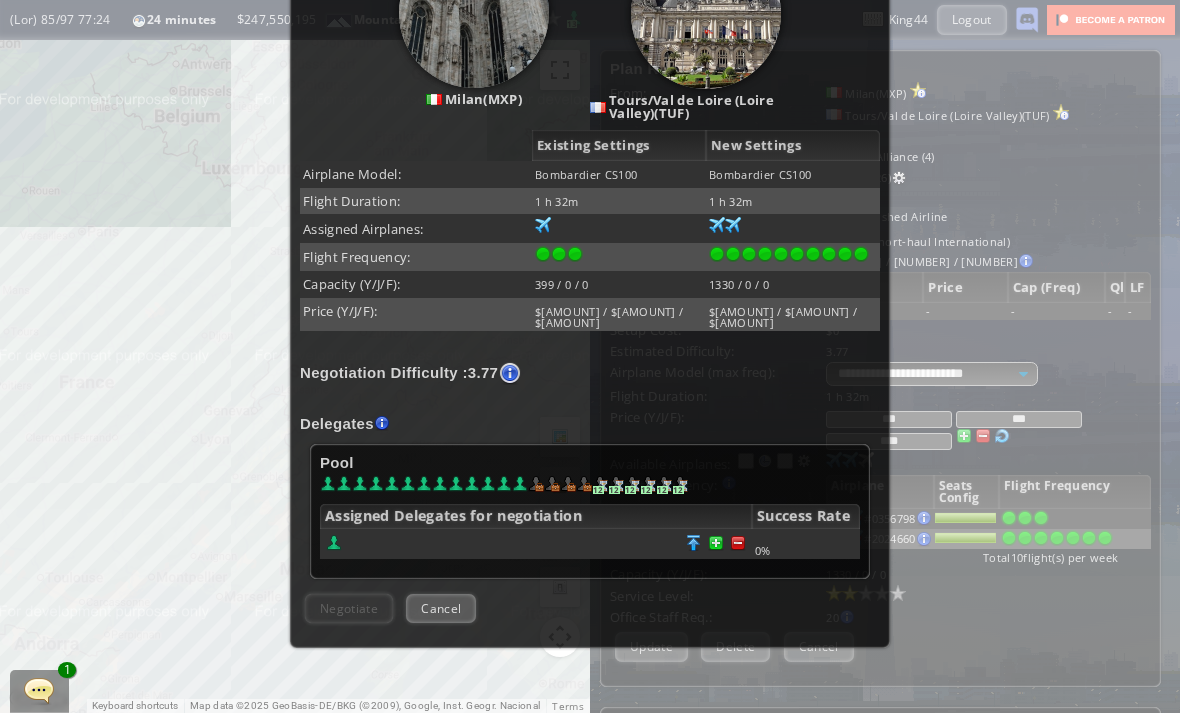 click at bounding box center (738, 543) 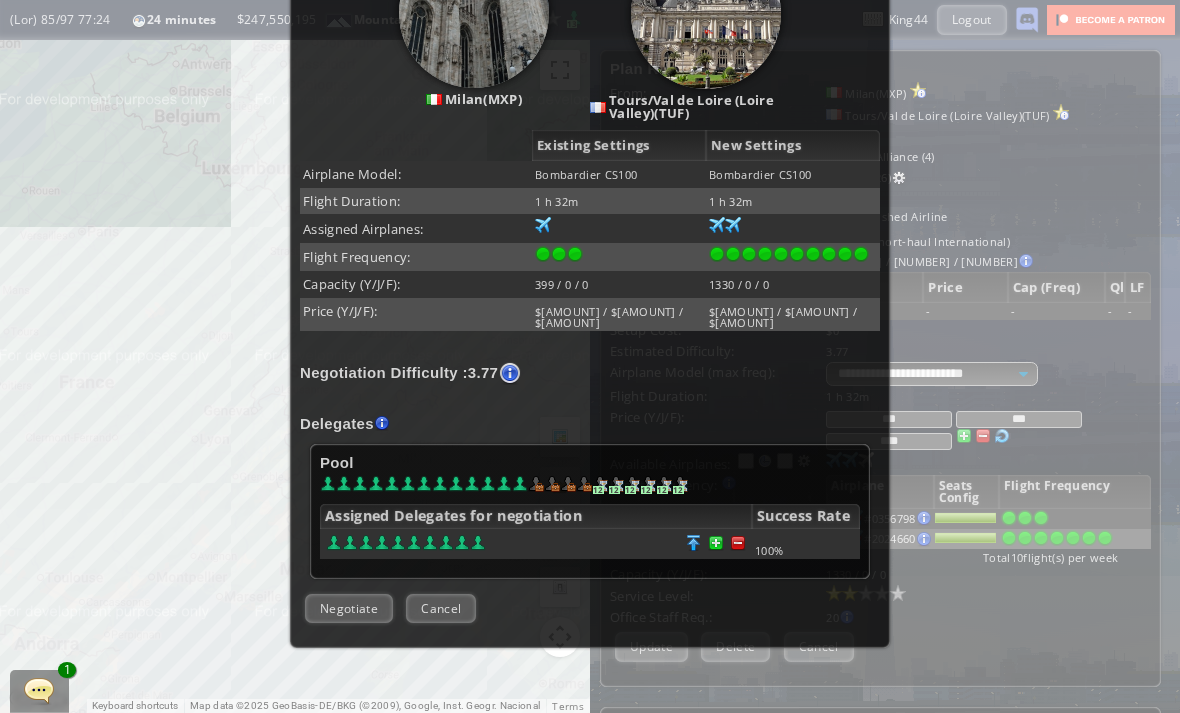 click on "Negotiate" at bounding box center (349, 608) 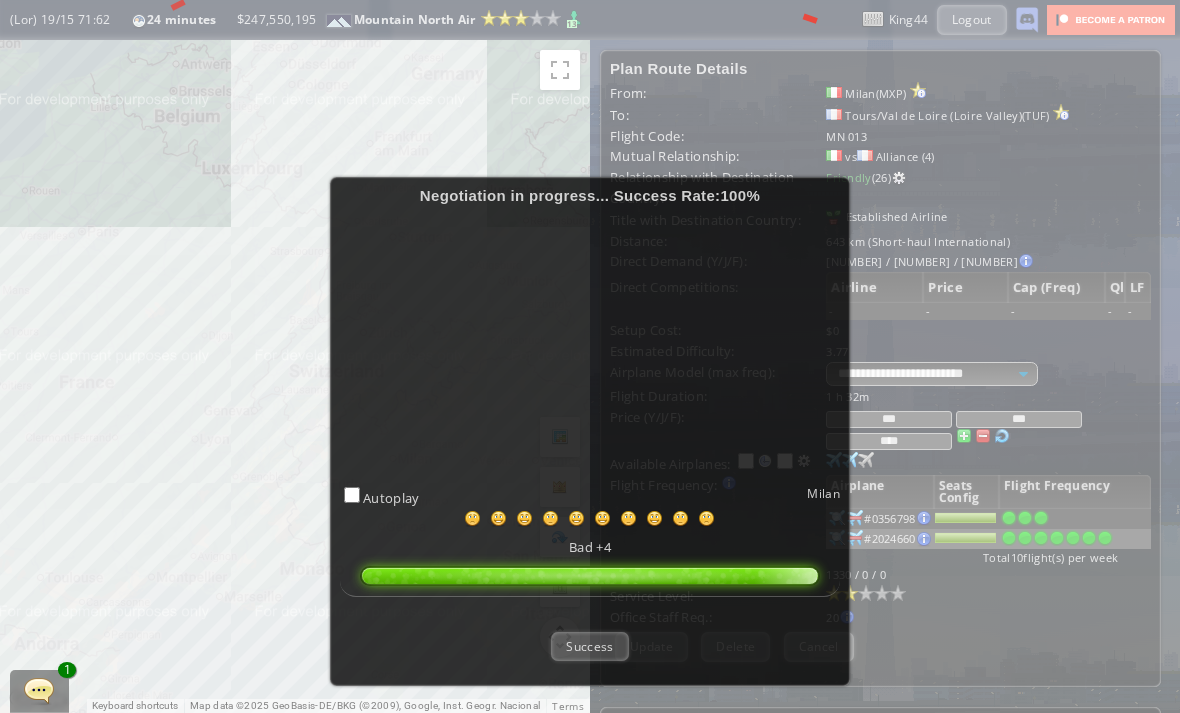 click on "Success" at bounding box center [589, 646] 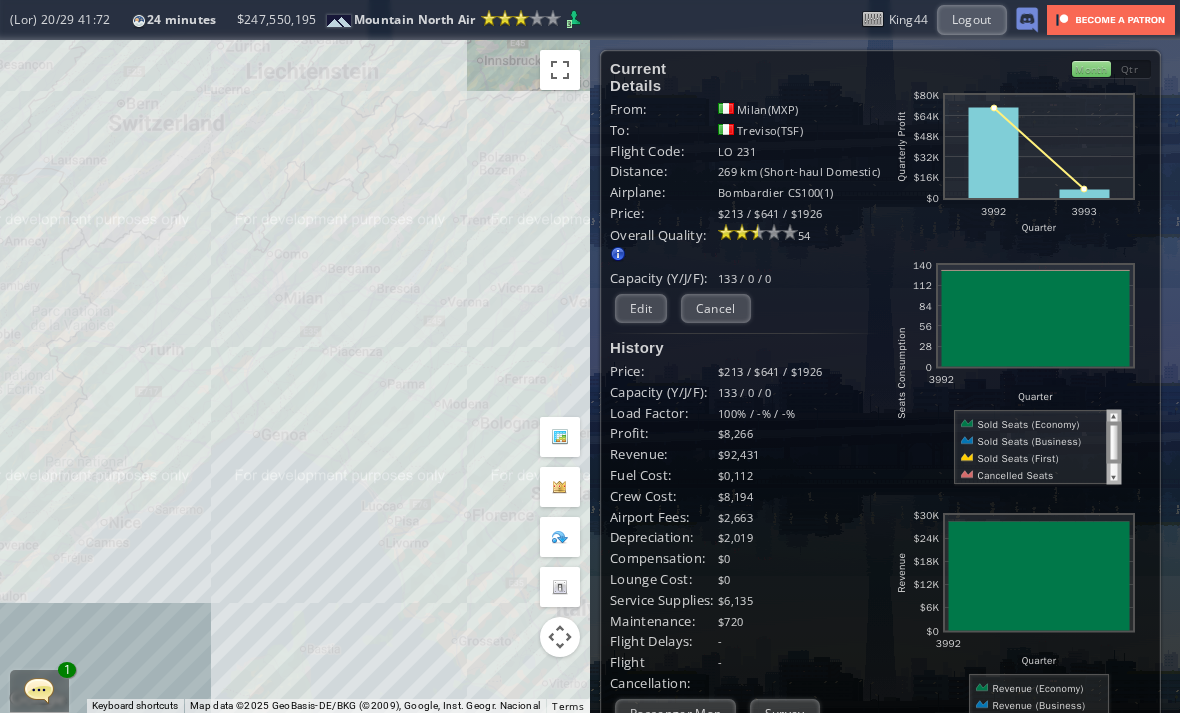 click on "Edit" at bounding box center (641, 308) 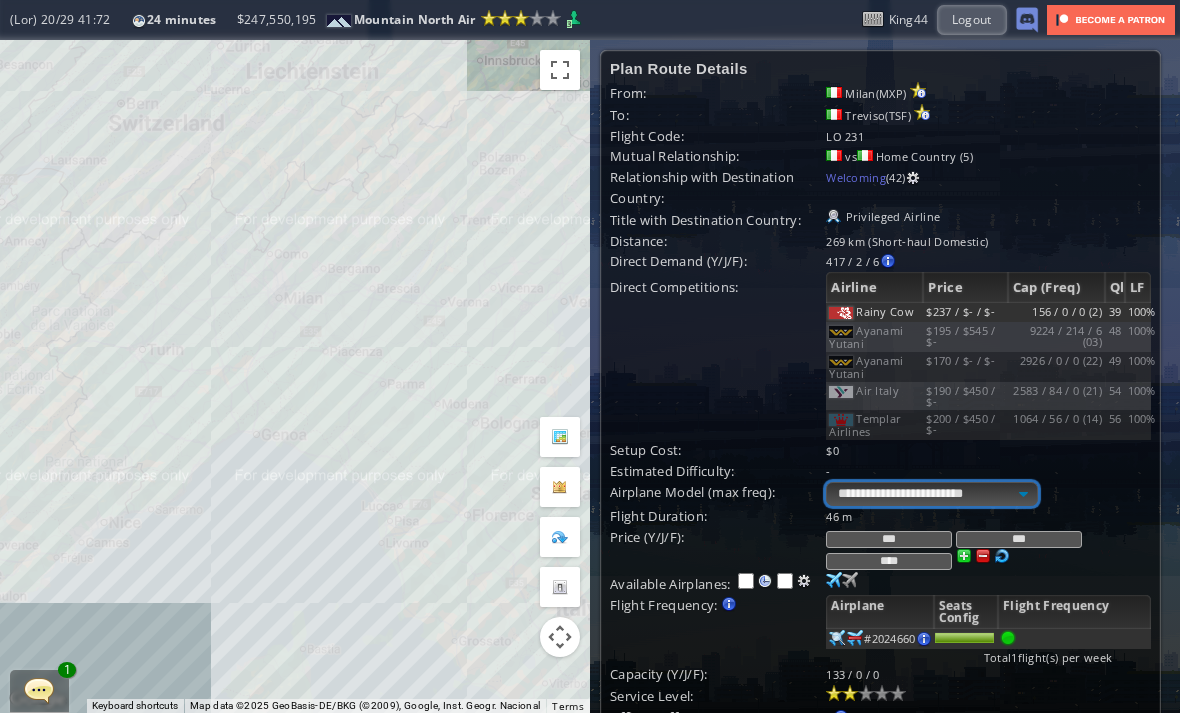 click on "**********" at bounding box center (931, 494) 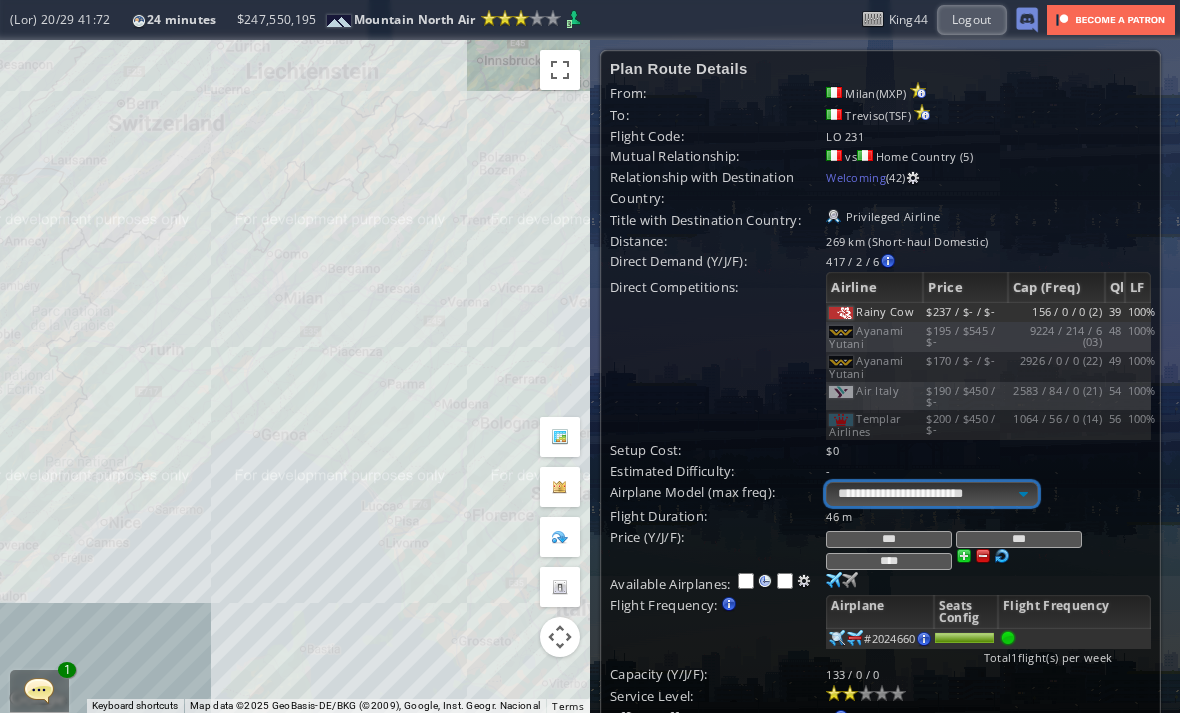 select on "**" 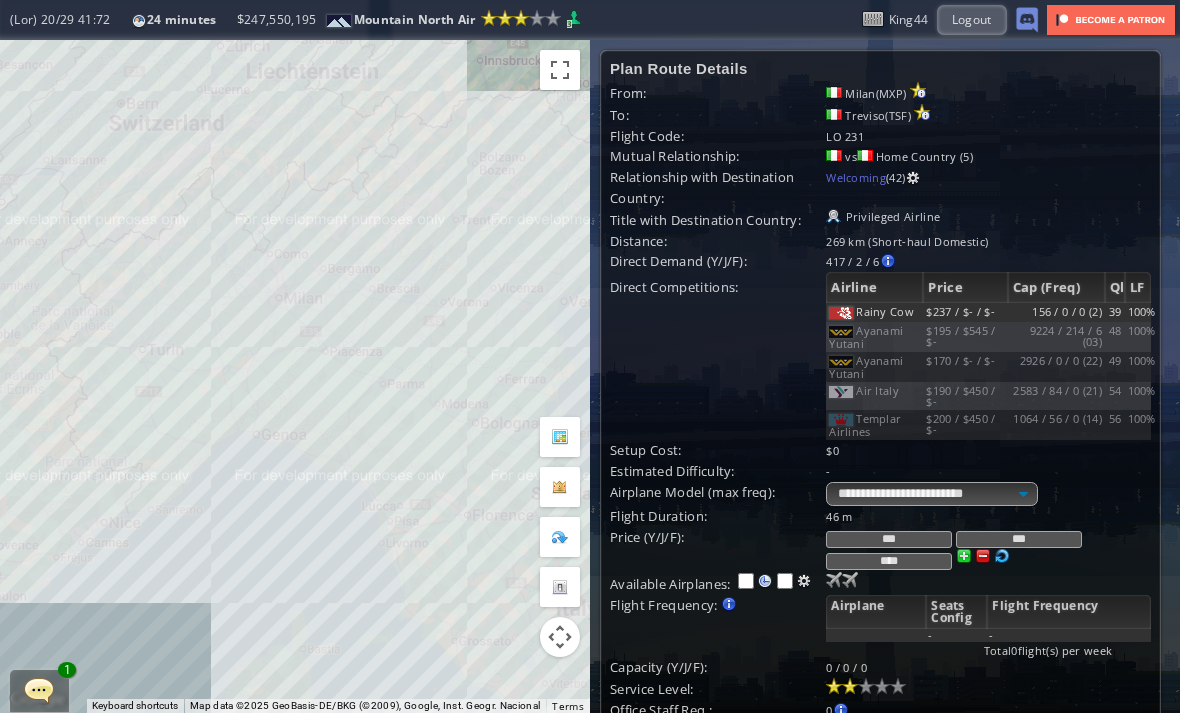click at bounding box center (834, 580) 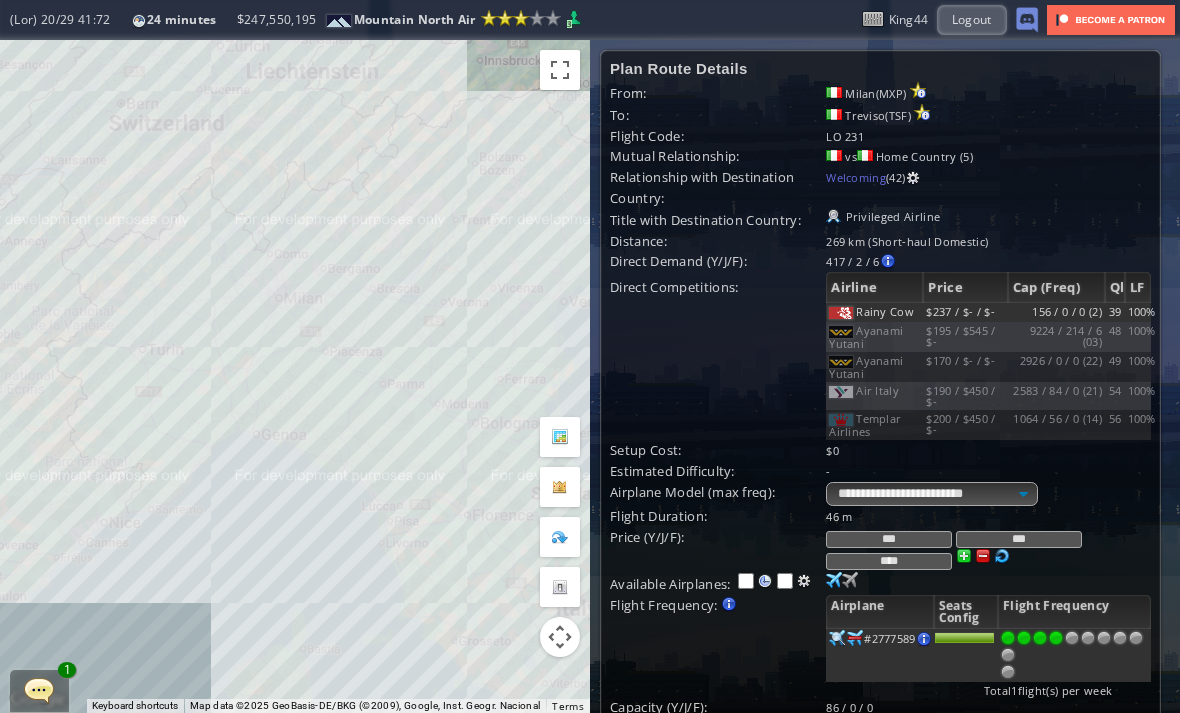 click at bounding box center [1056, 638] 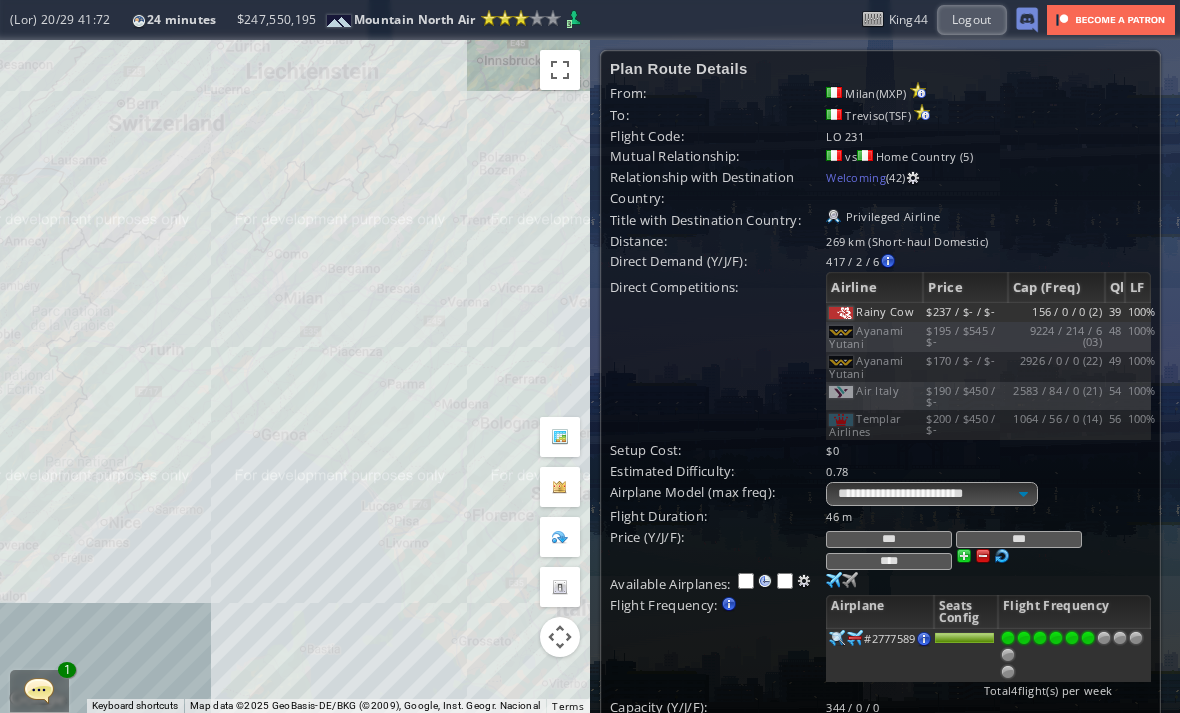 click at bounding box center (1088, 638) 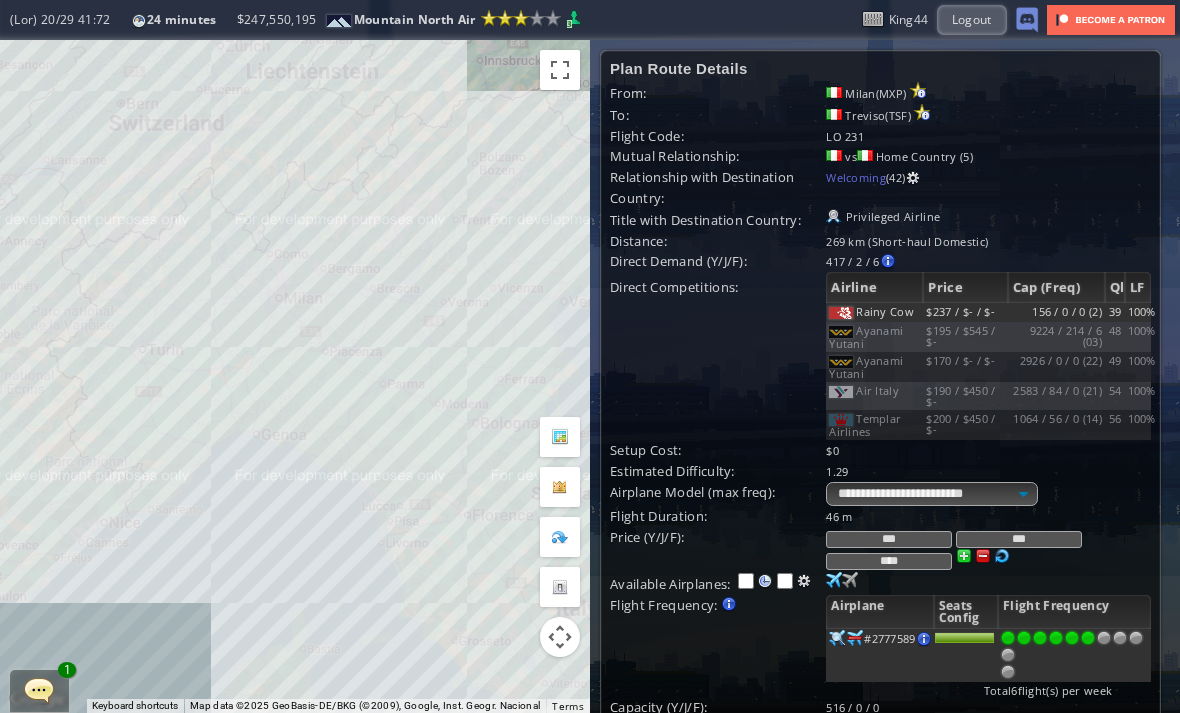scroll, scrollTop: 163, scrollLeft: 4, axis: both 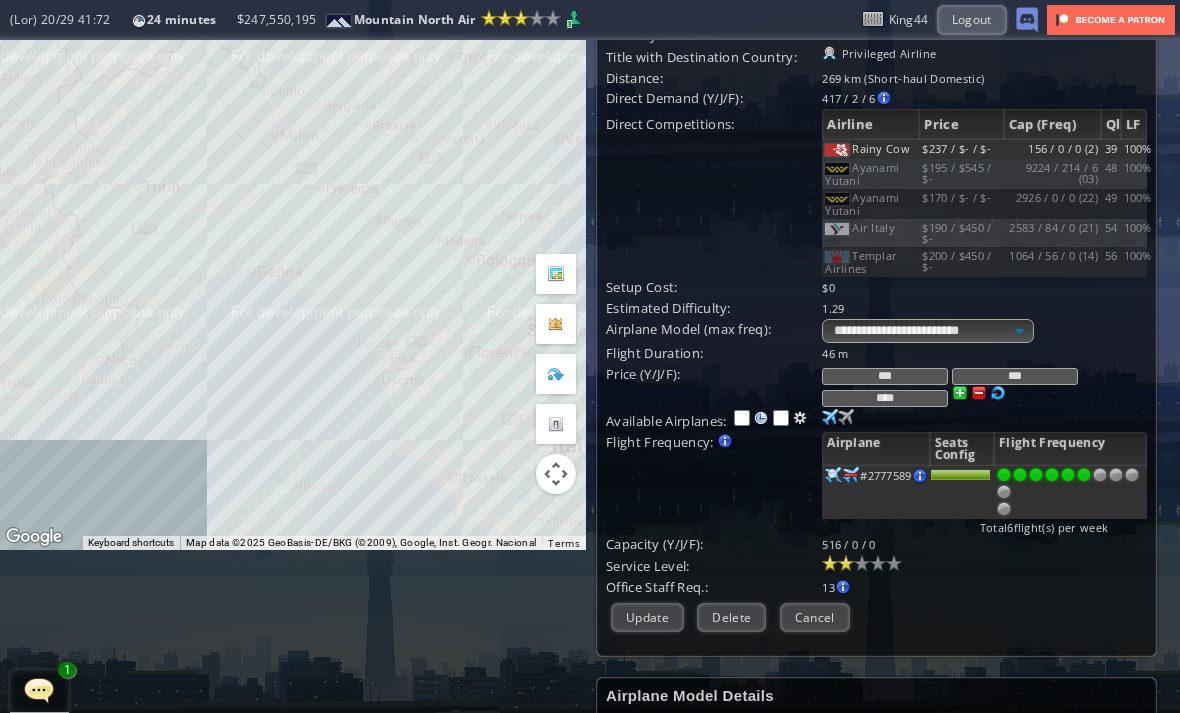 click on "Update" at bounding box center (647, 617) 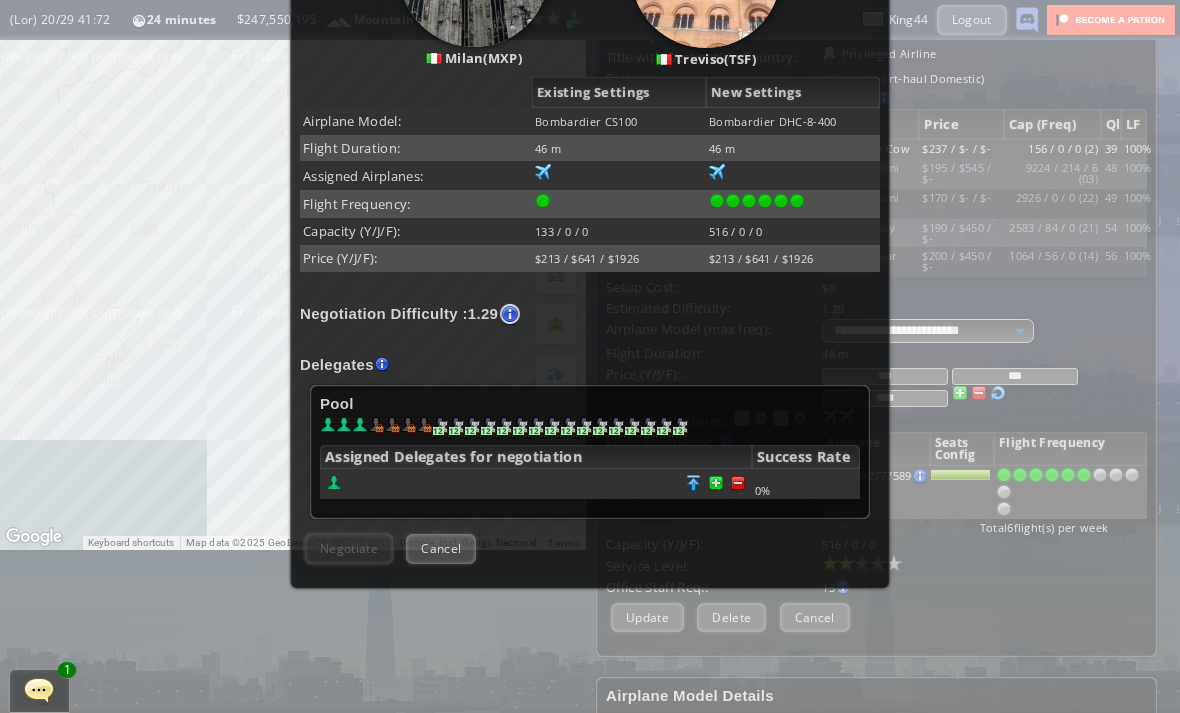 scroll, scrollTop: 315, scrollLeft: 0, axis: vertical 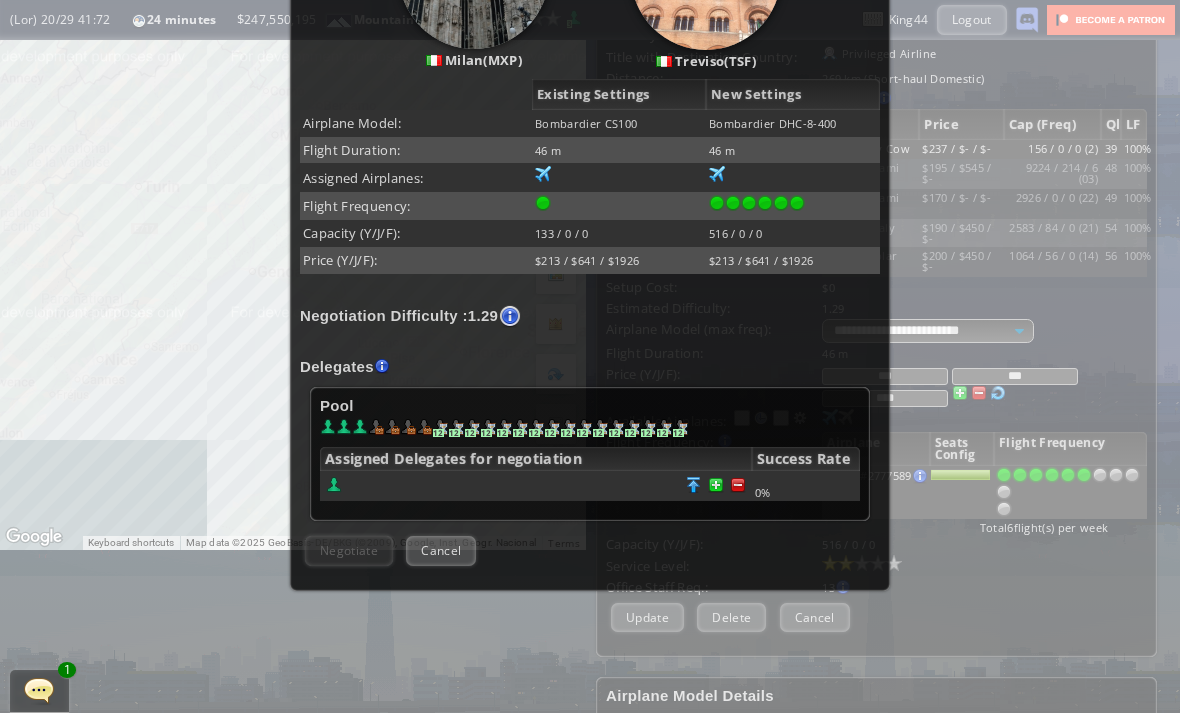 click at bounding box center (738, 485) 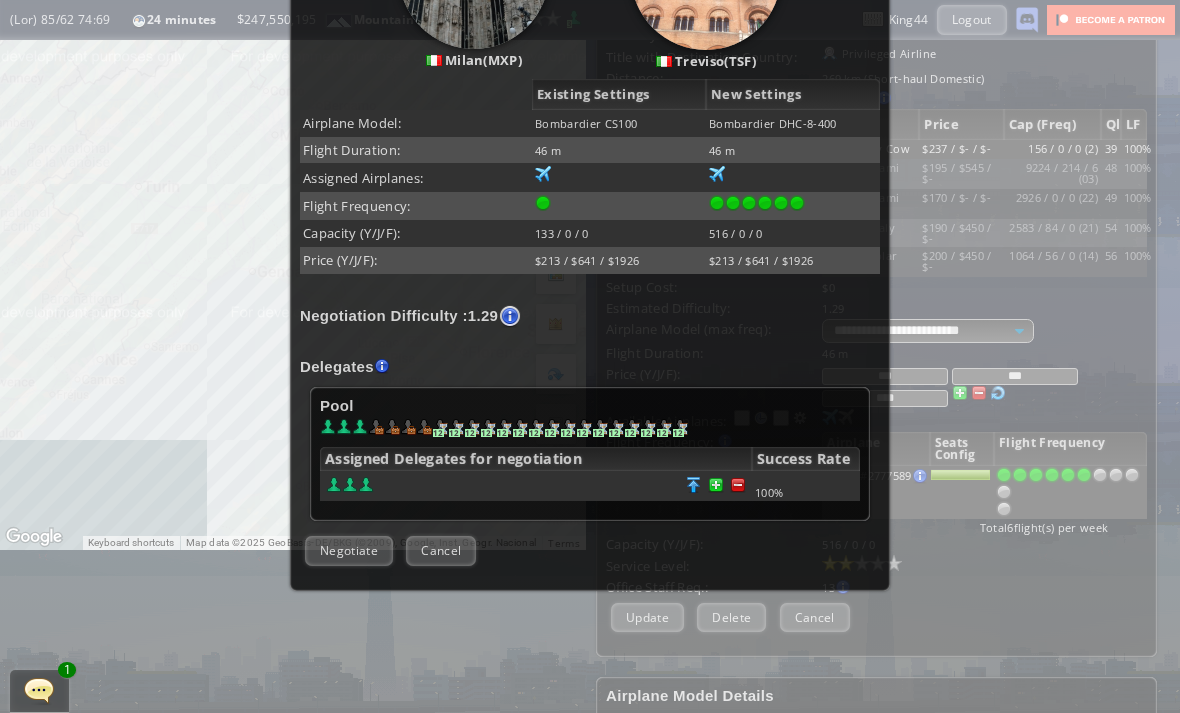 click on "Negotiate" at bounding box center (349, 550) 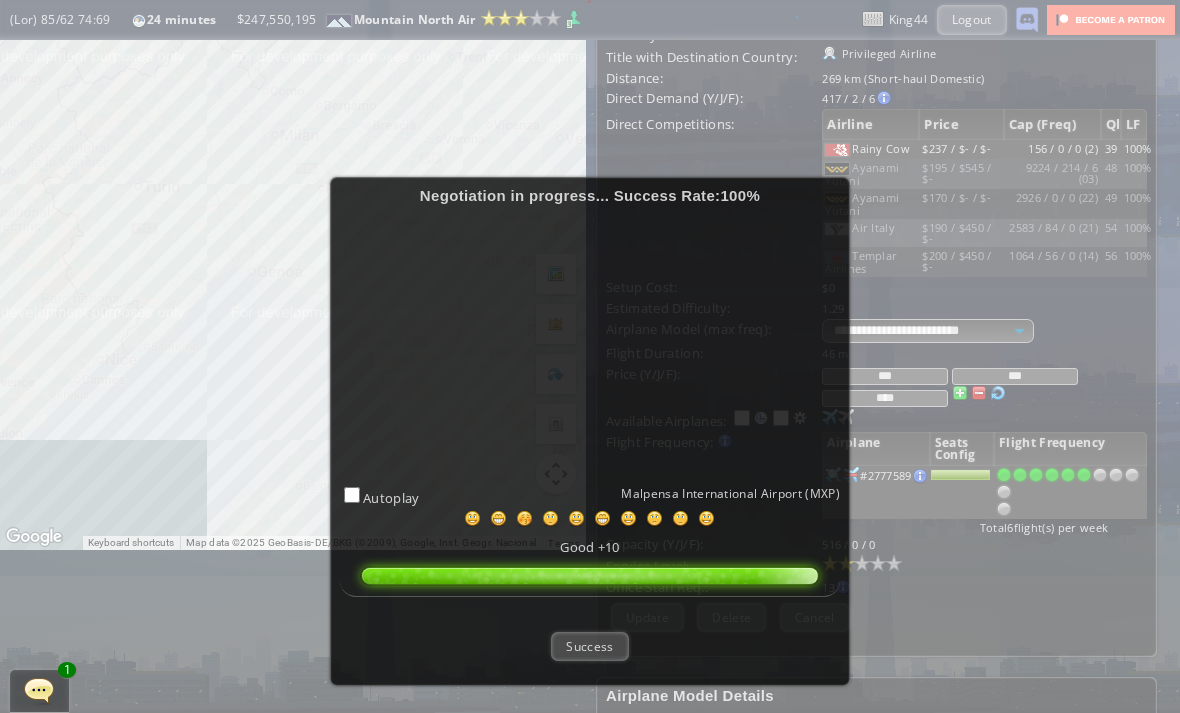 click on "Success" at bounding box center (589, 646) 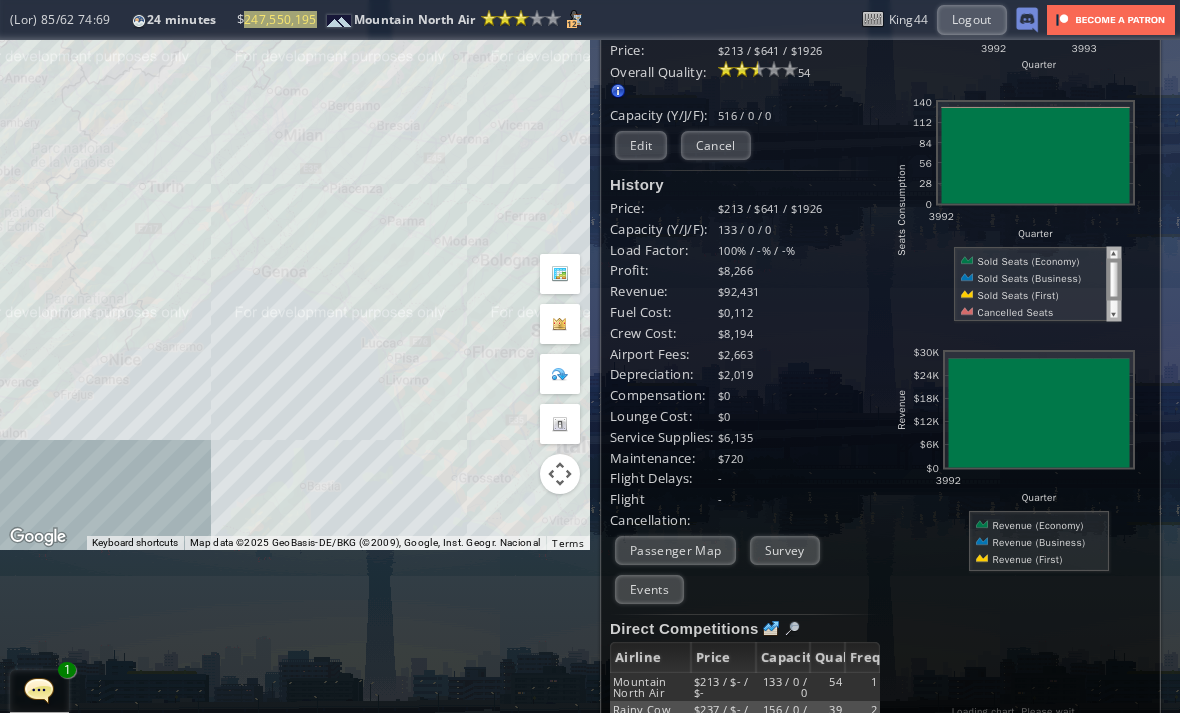 scroll, scrollTop: 163, scrollLeft: 0, axis: vertical 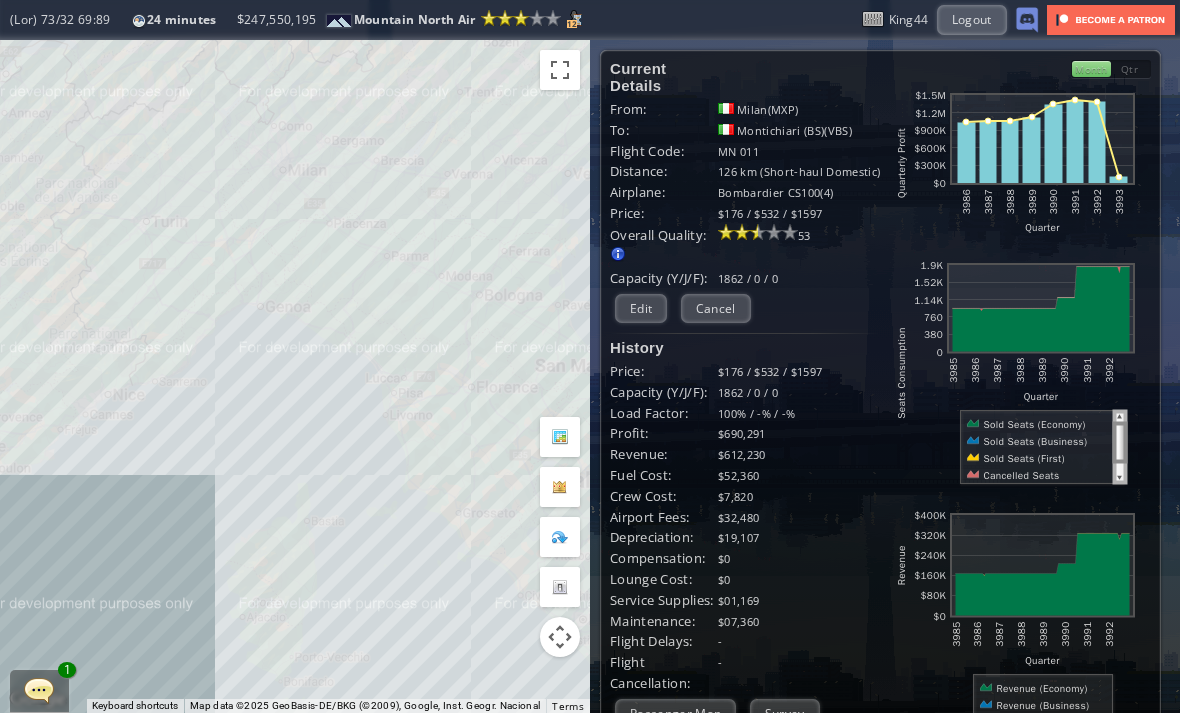 click at bounding box center [39, 690] 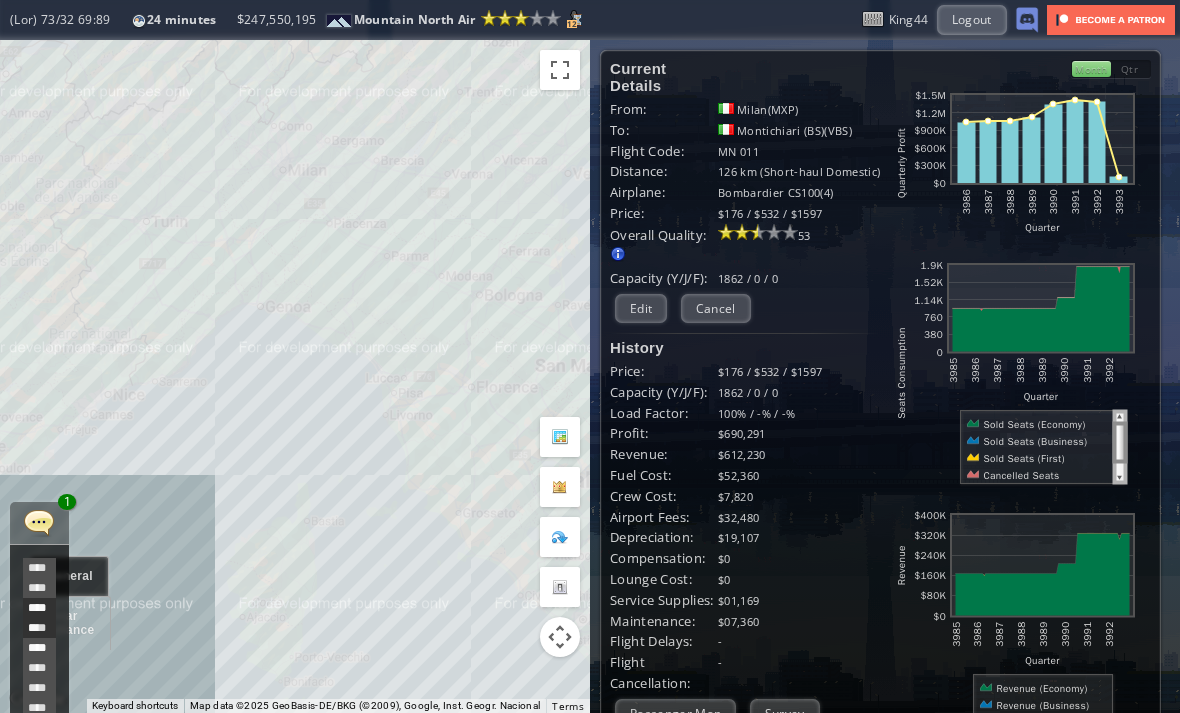 scroll, scrollTop: 398, scrollLeft: 0, axis: vertical 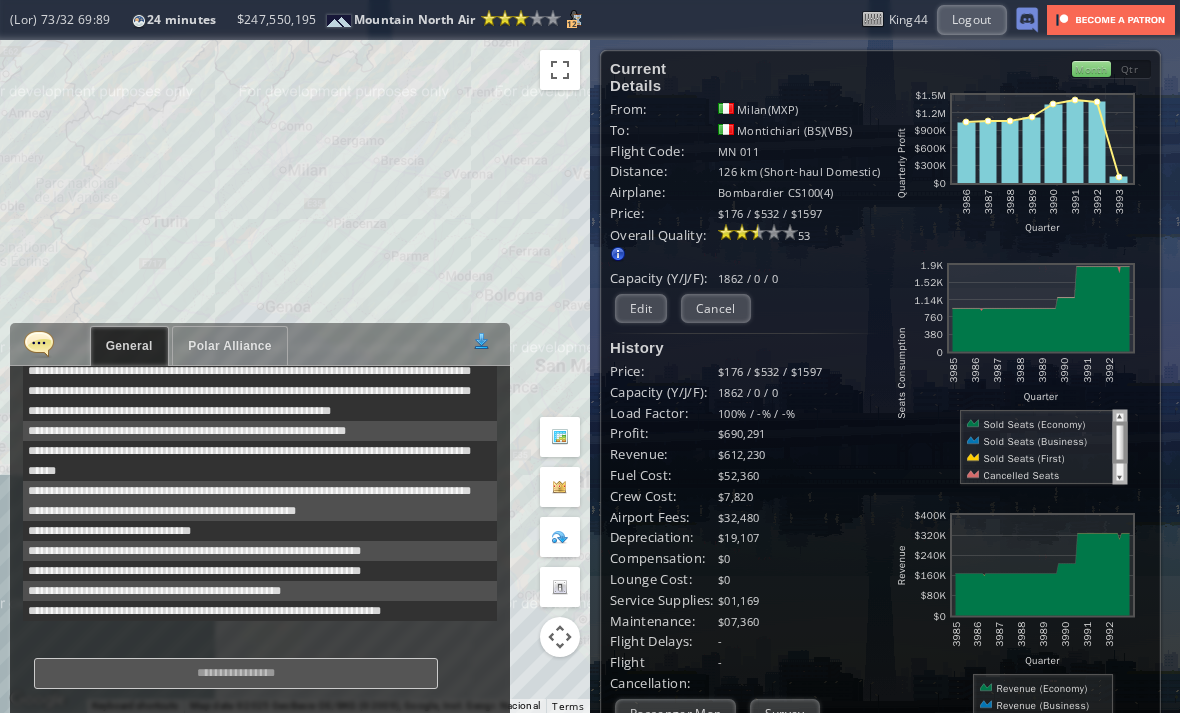 click on "Polar Alliance" at bounding box center (229, 346) 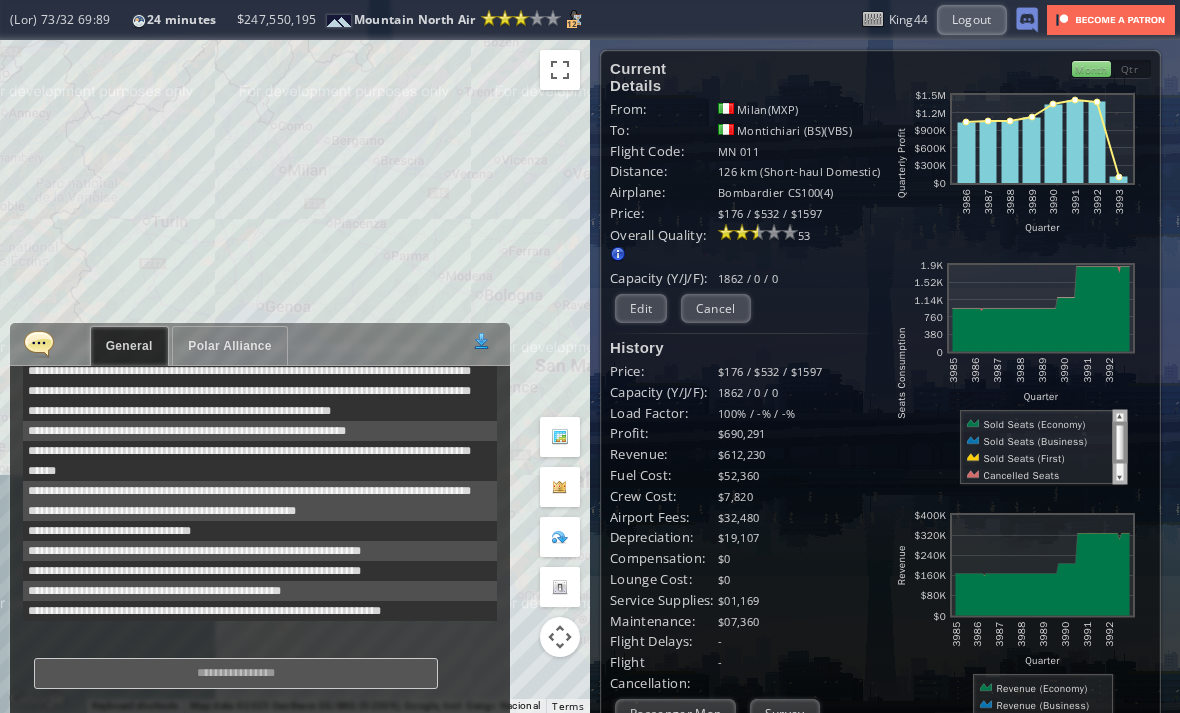 scroll, scrollTop: 615, scrollLeft: 0, axis: vertical 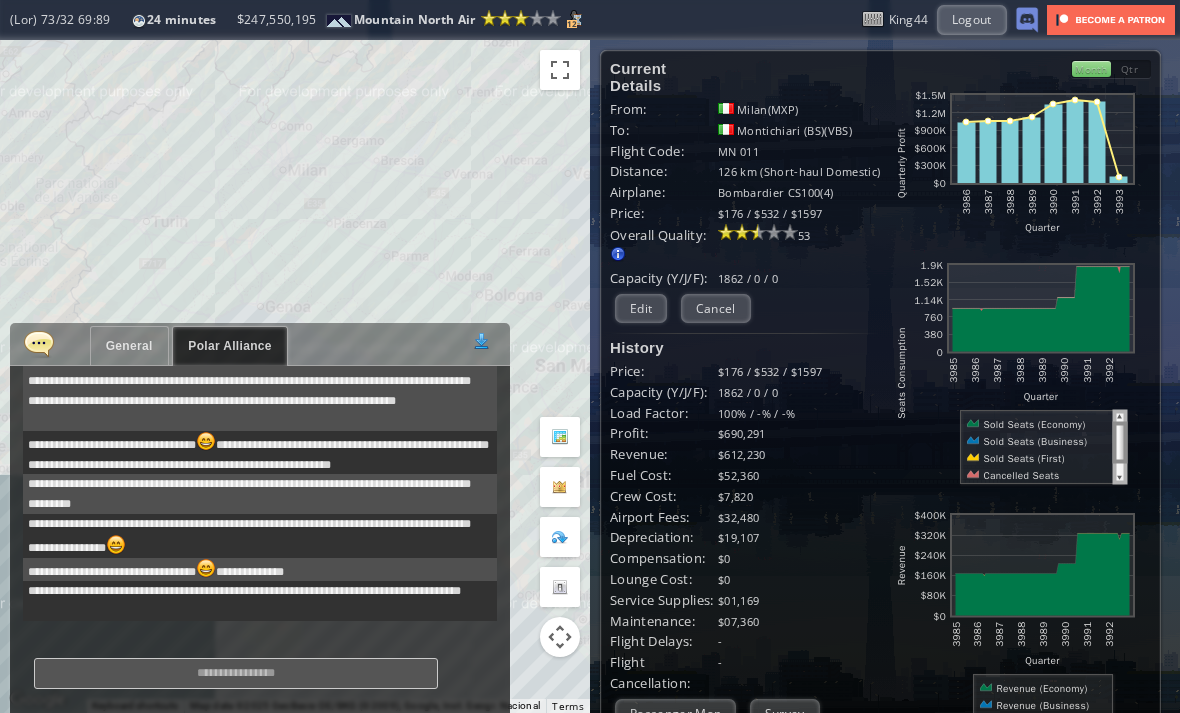 click on "General" at bounding box center [129, 346] 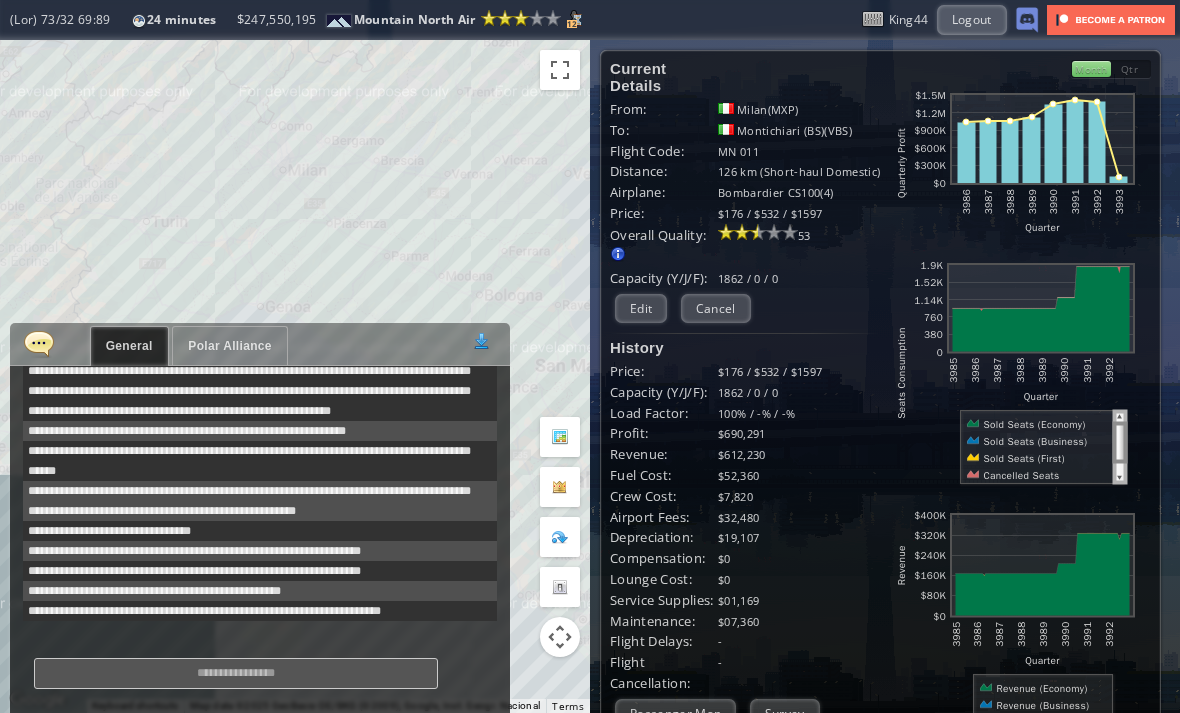 click on "Polar Alliance" at bounding box center (229, 346) 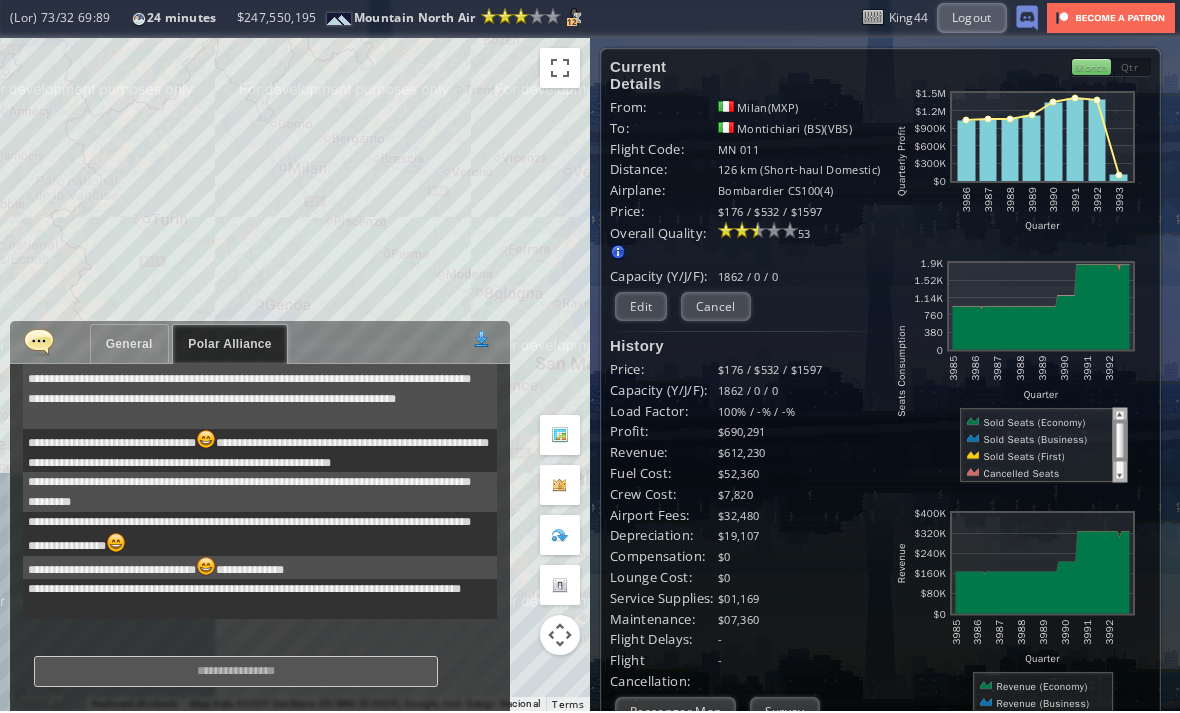 scroll, scrollTop: 44, scrollLeft: 0, axis: vertical 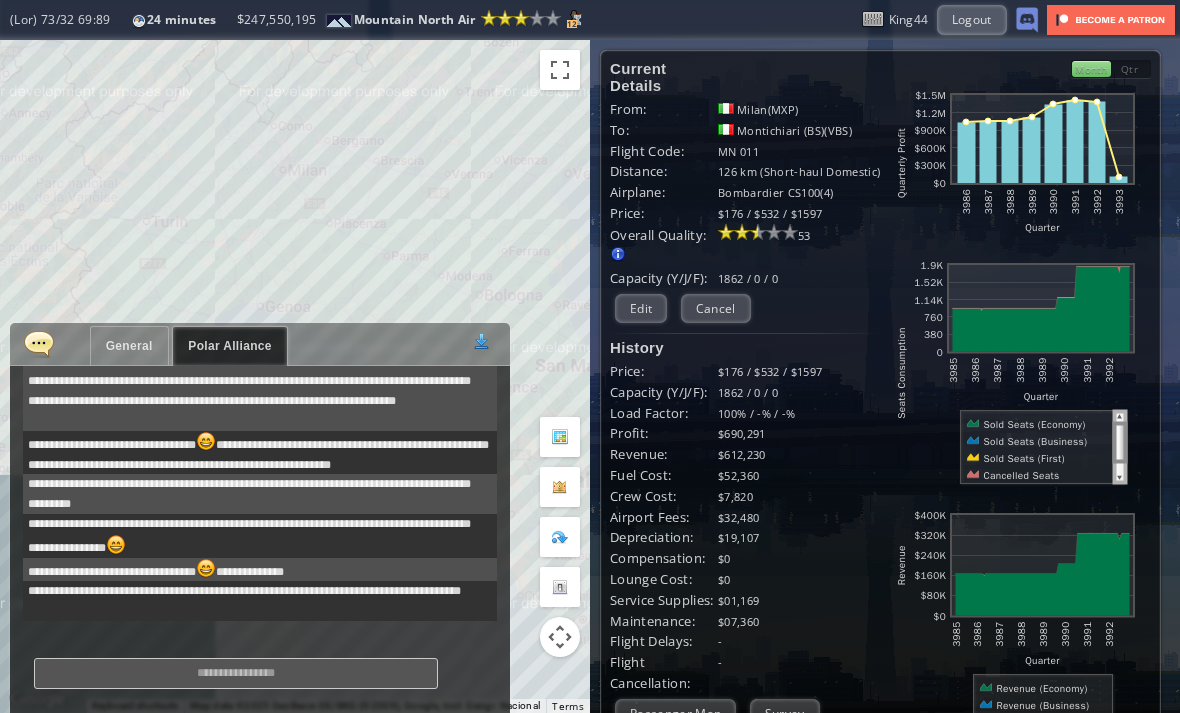 click on "General" at bounding box center (129, 346) 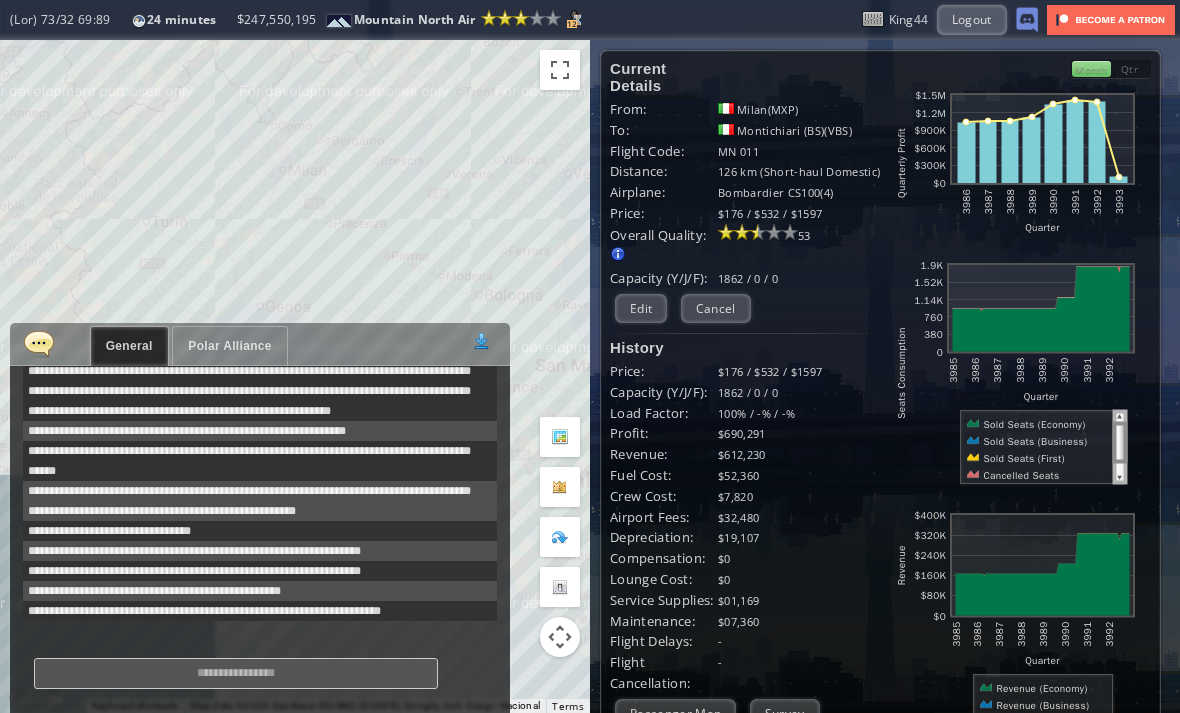click at bounding box center [39, 343] 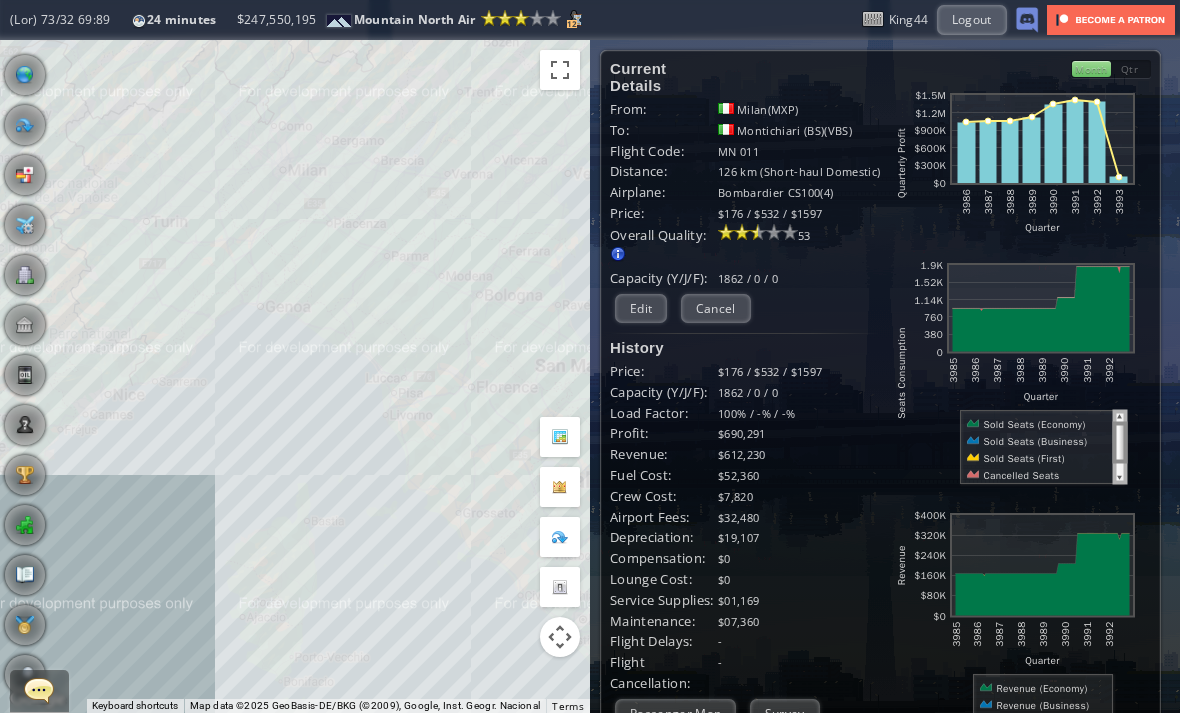 click at bounding box center (25, 325) 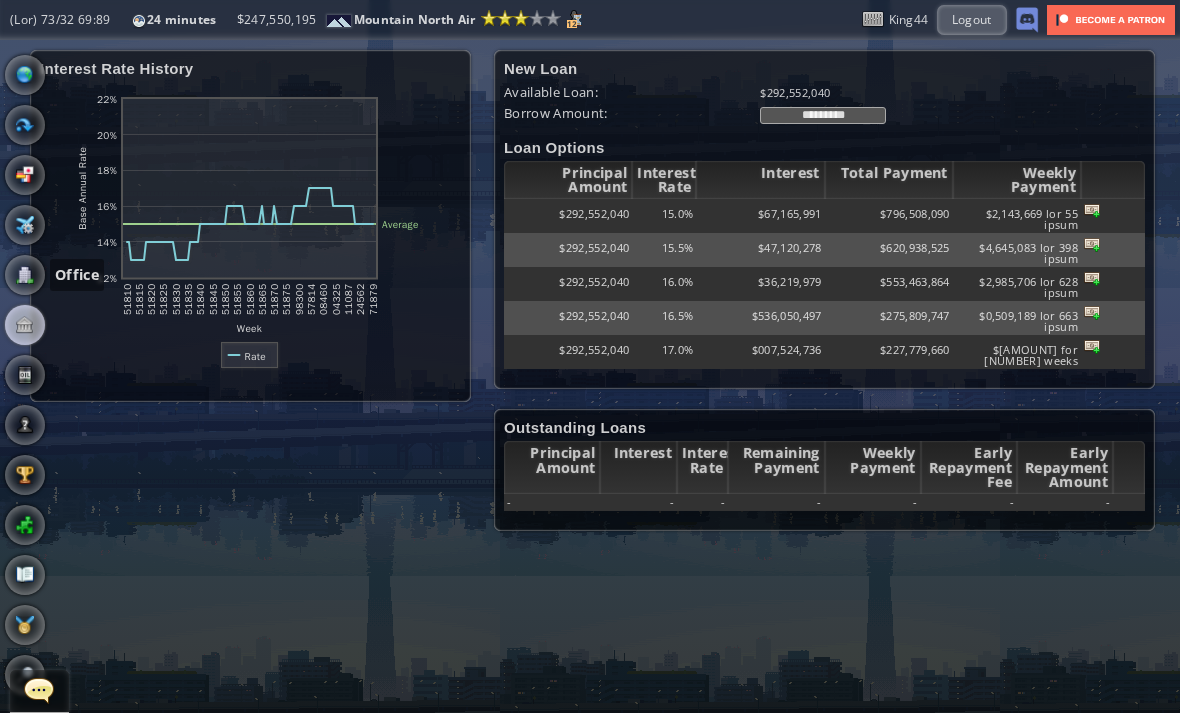 click at bounding box center (25, 275) 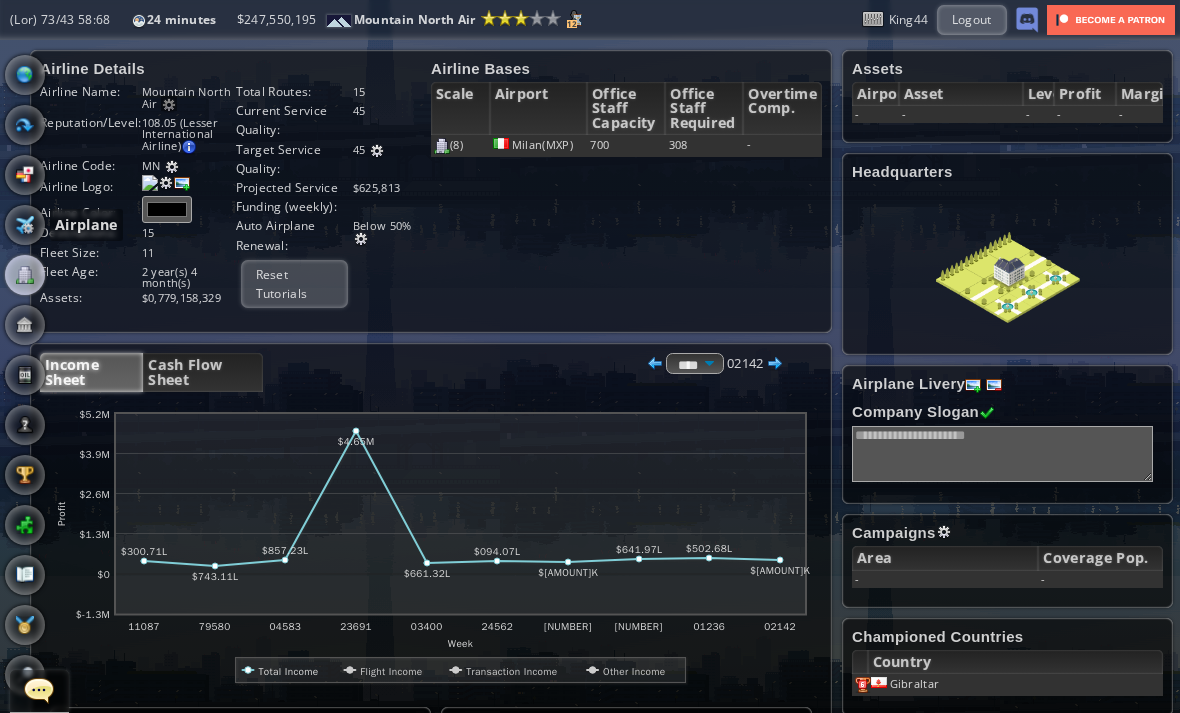 click at bounding box center [25, 225] 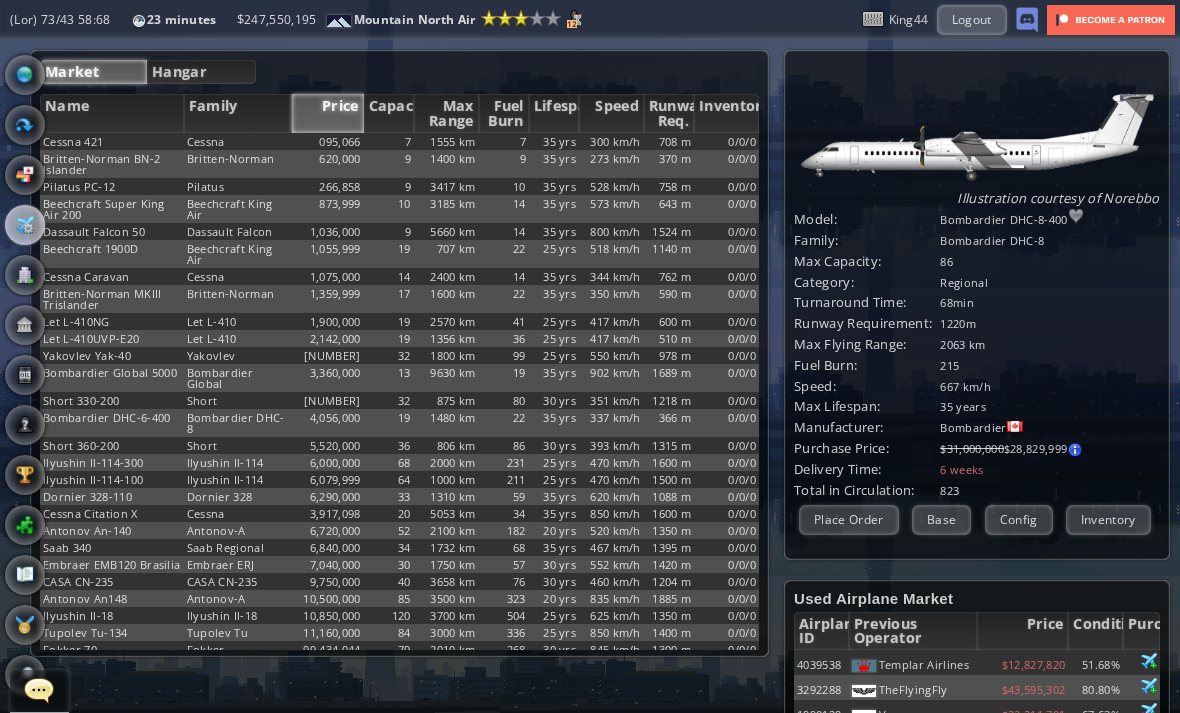 click on "Hangar" at bounding box center (201, 72) 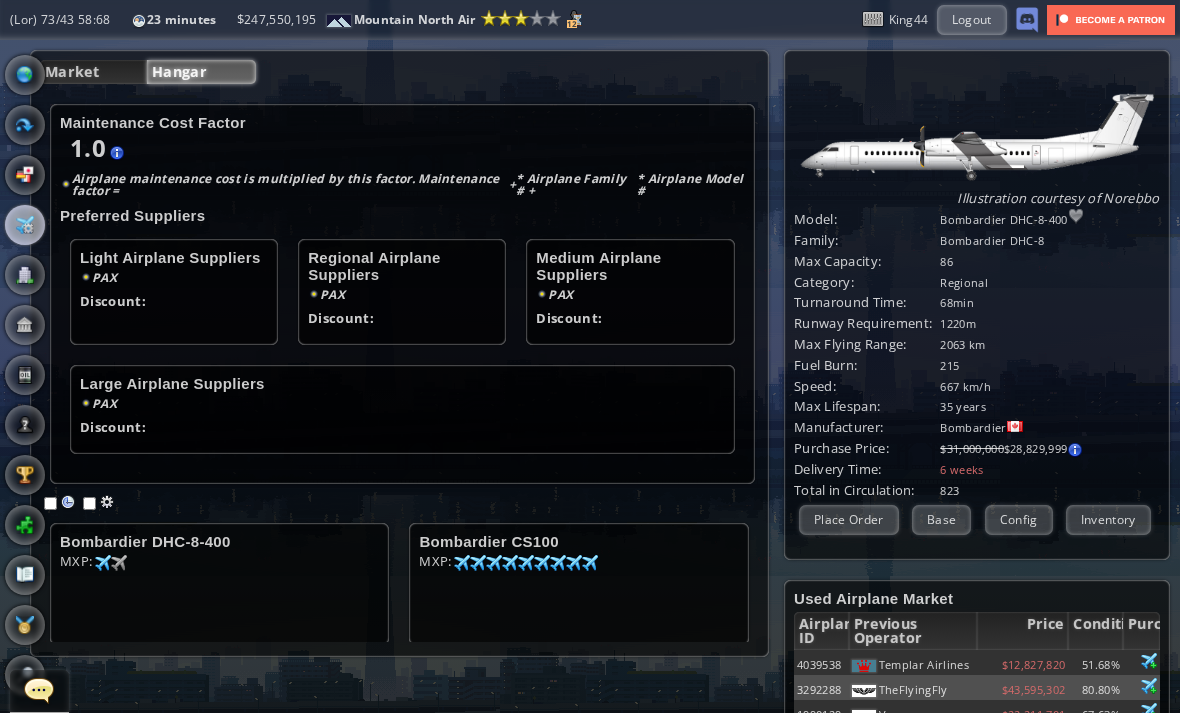 click on "Hangar" at bounding box center (201, 72) 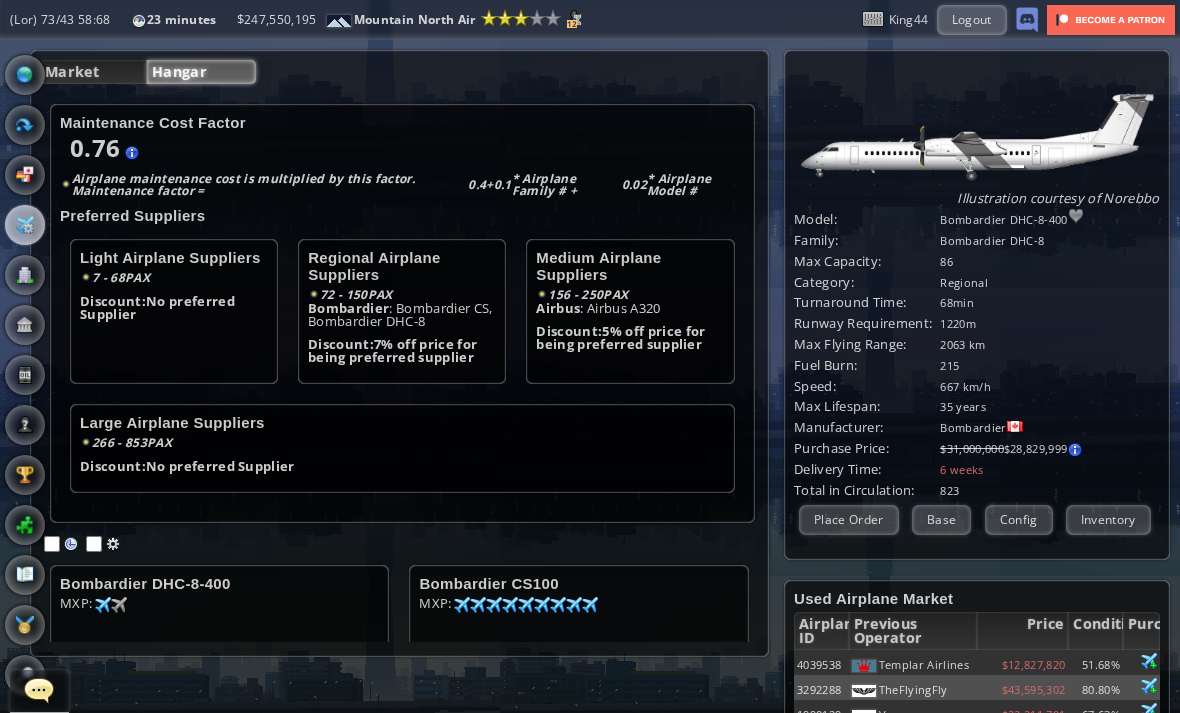 click at bounding box center [71, 544] 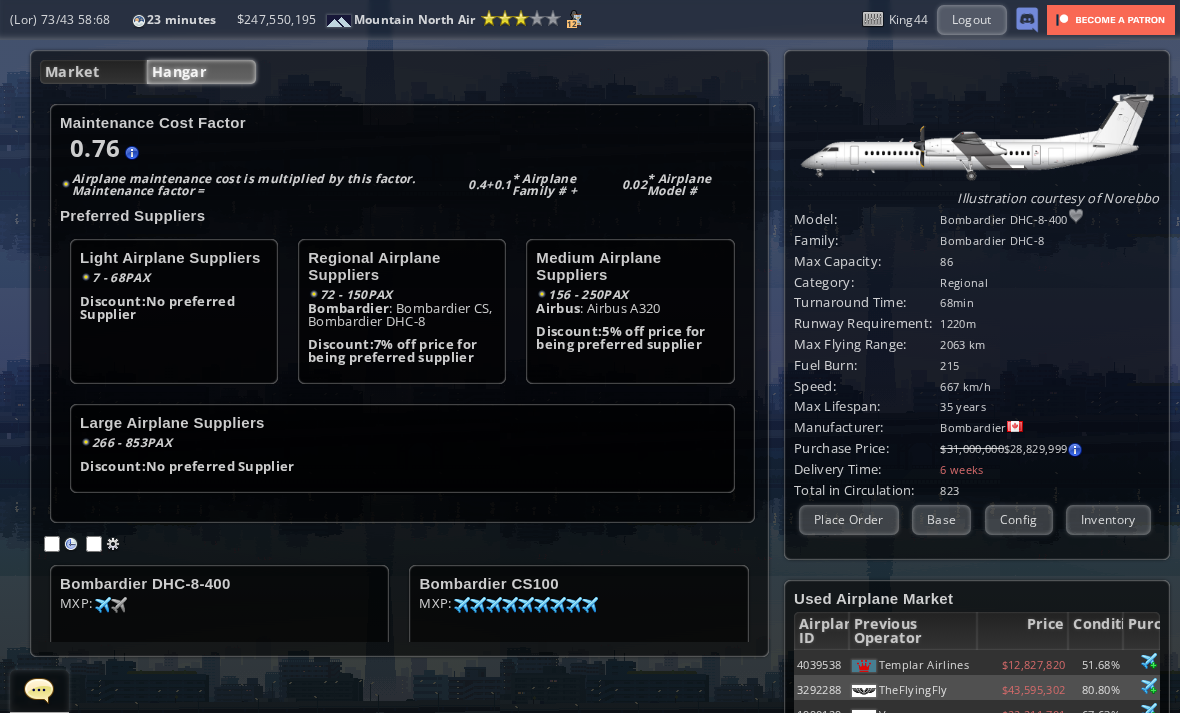 click at bounding box center (71, 544) 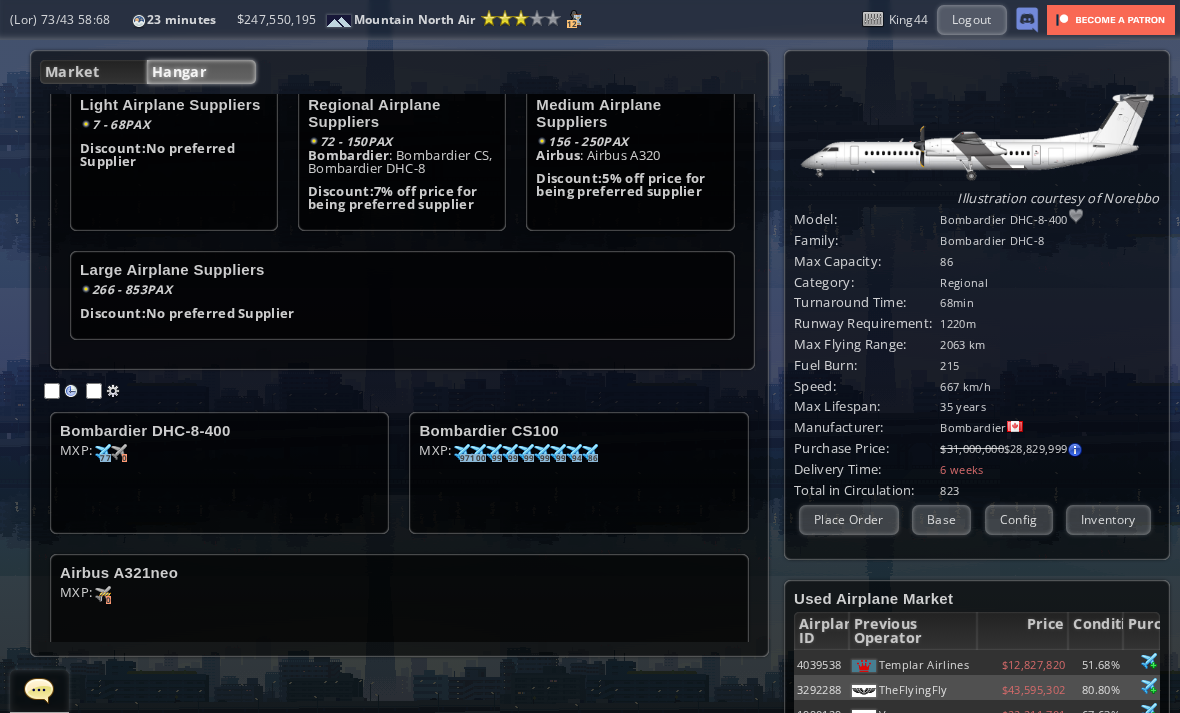 scroll, scrollTop: 153, scrollLeft: 0, axis: vertical 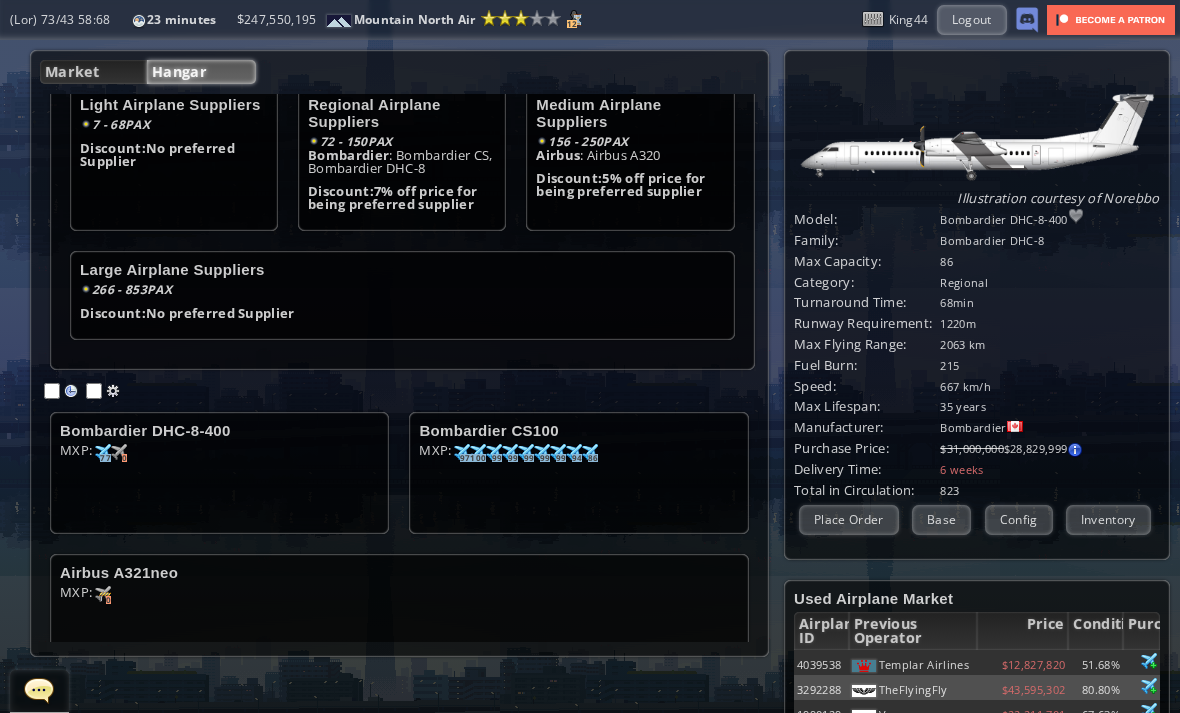 click at bounding box center [103, 452] 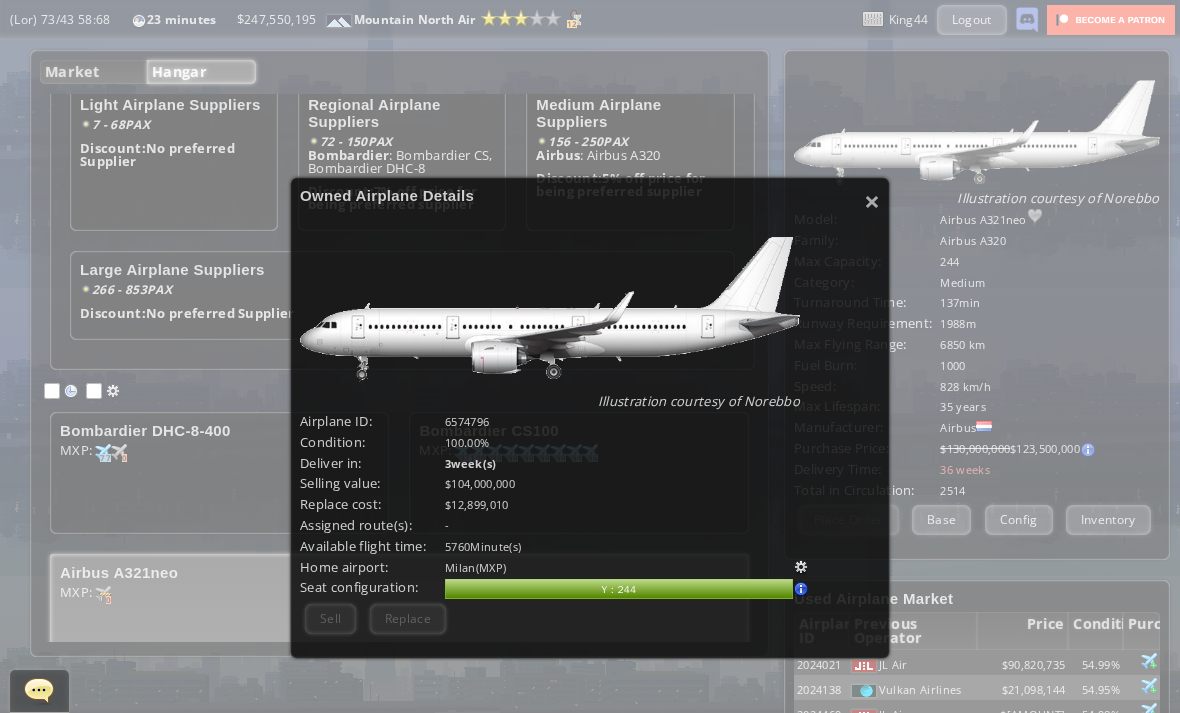 click on "×" at bounding box center [872, 201] 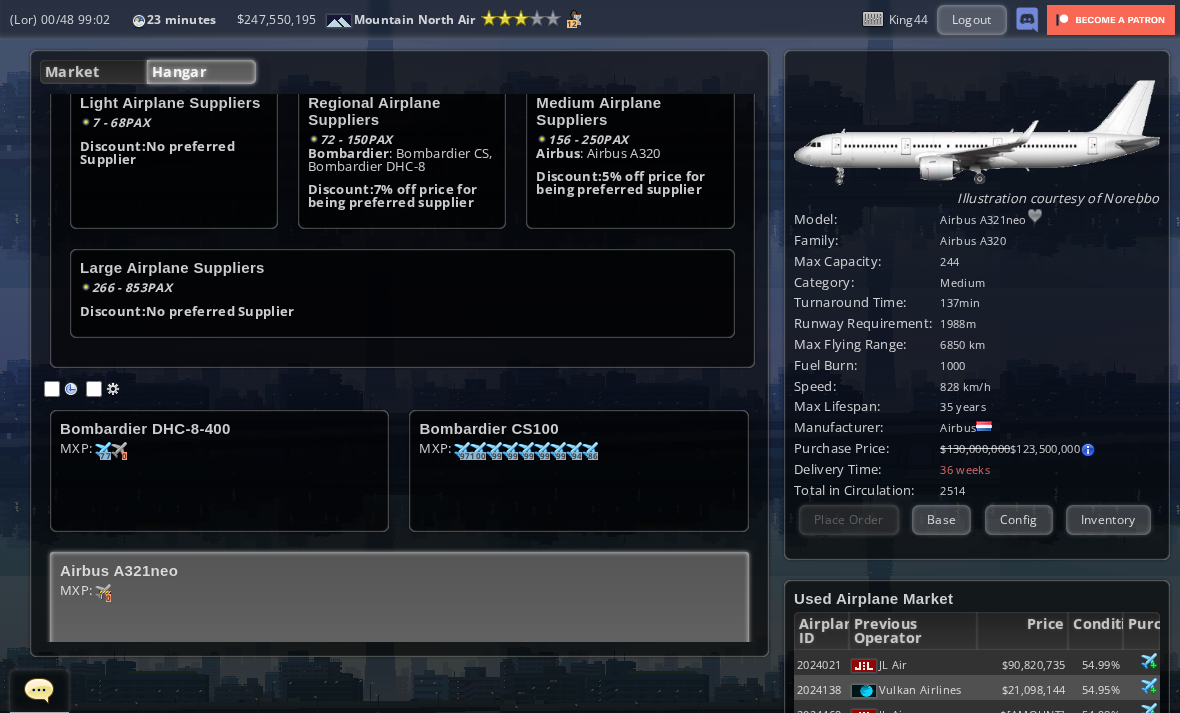 scroll, scrollTop: 153, scrollLeft: 0, axis: vertical 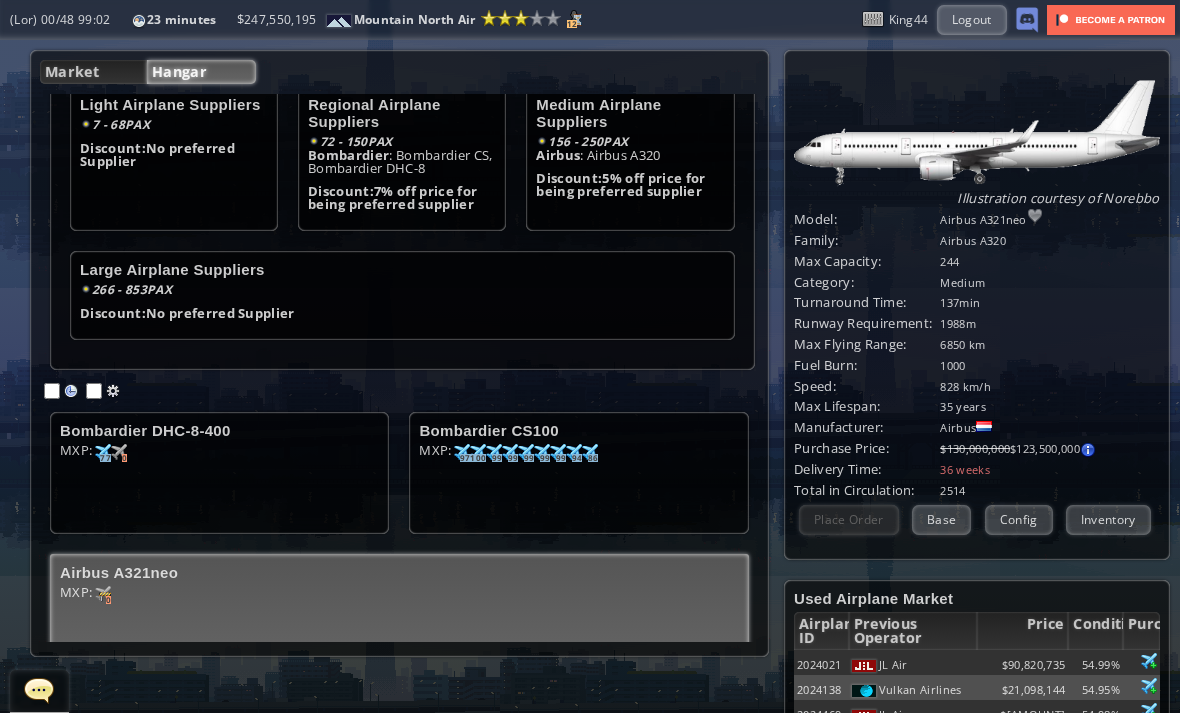 click on "Loremi
Dolors
Amet
Consec
Adipi
Elitsedd
Eiu Tempo
Inci Utla
Etdolore
Magna
Aliqua Eni.
Adminimve
Quisno 382 Exerci 709,455 1 0829 ul 1 31 lab 538 ni/a 804 e 7/4/2 Eacommo-Conseq DU-7 Auteirur Inrepre-Volupt 282,122 7 2568 ve 7 47 ess 227 ci/f 311 n 5/9/0 Pariatu EX-33 Sintocc 770,614 3 2295 cu 22 41 non 098 pr/s 458 c 8/9/2 Quiofficia Deser Moll Ani 865 Idestlabor Pers Und 882,699 84 5236 om 70 37 ist 041 na/e 196 v 6/1/1 Accusant Dolore 34 Laudanti Totamr 9,358,970 3 2742 ap 73 43 eaq 228 ip/q 3195 a 2/8/8 Illoinvent 6190V Quasiarchi Beat Vit 9,178,161 36 19" at bounding box center (399, 353) 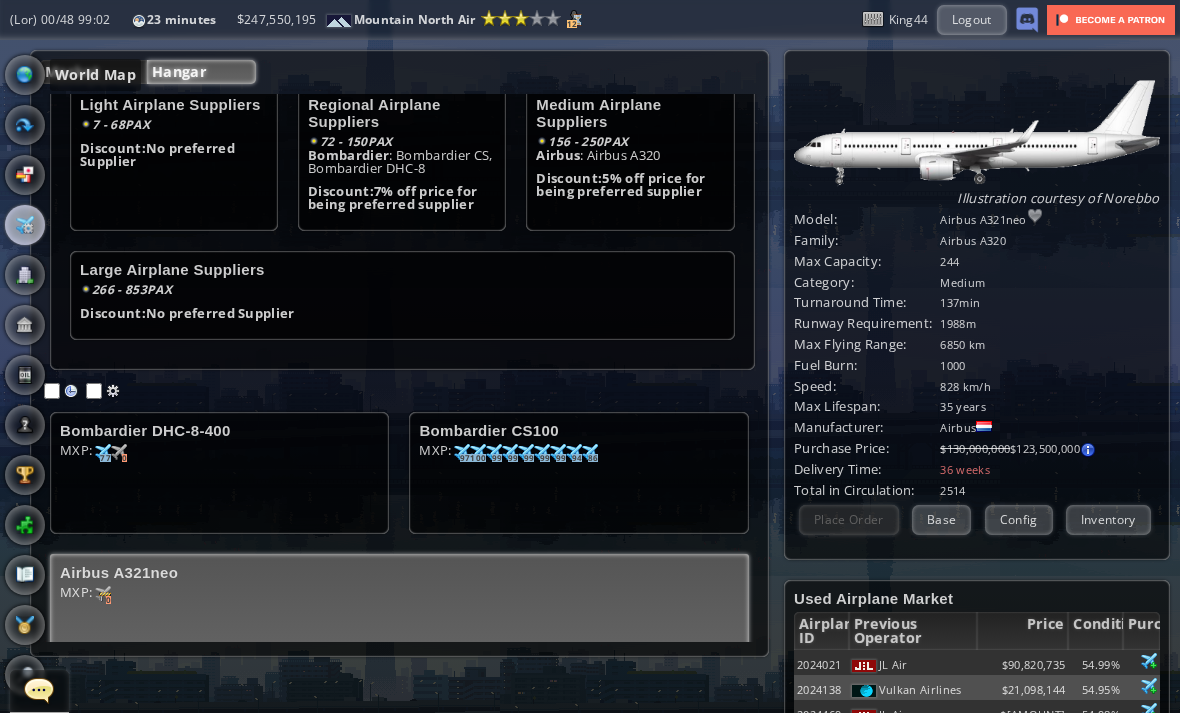 click at bounding box center [25, 75] 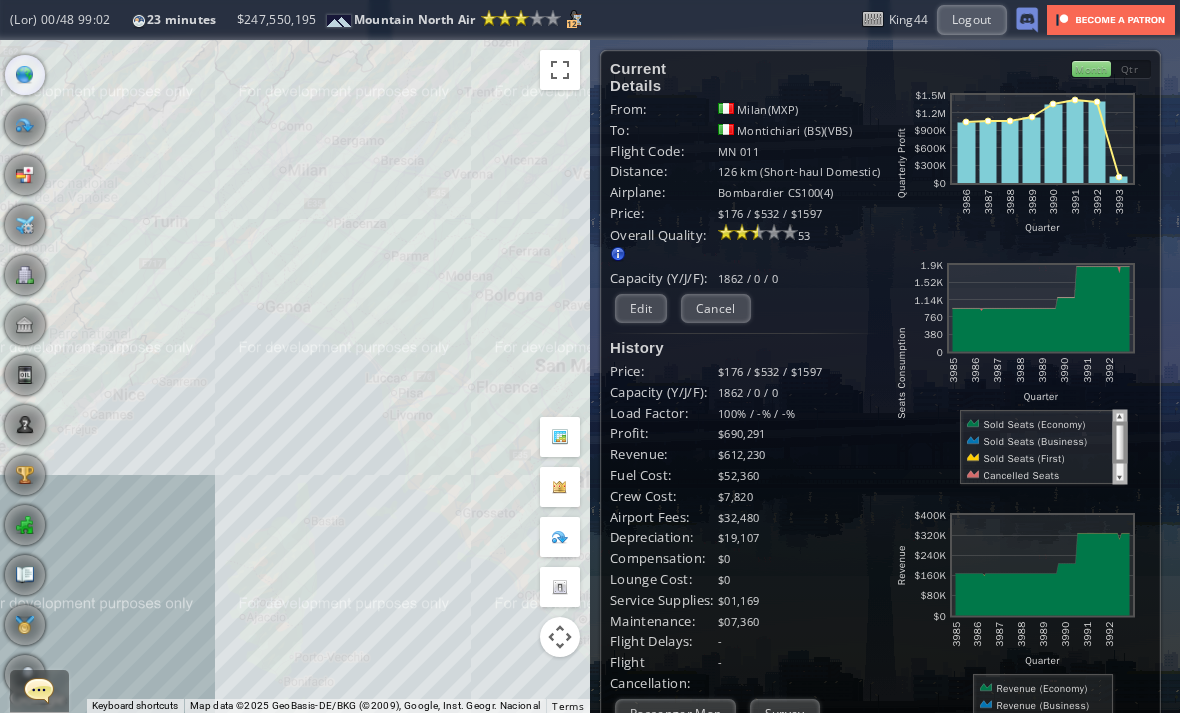 click on "Cancel" at bounding box center (716, 308) 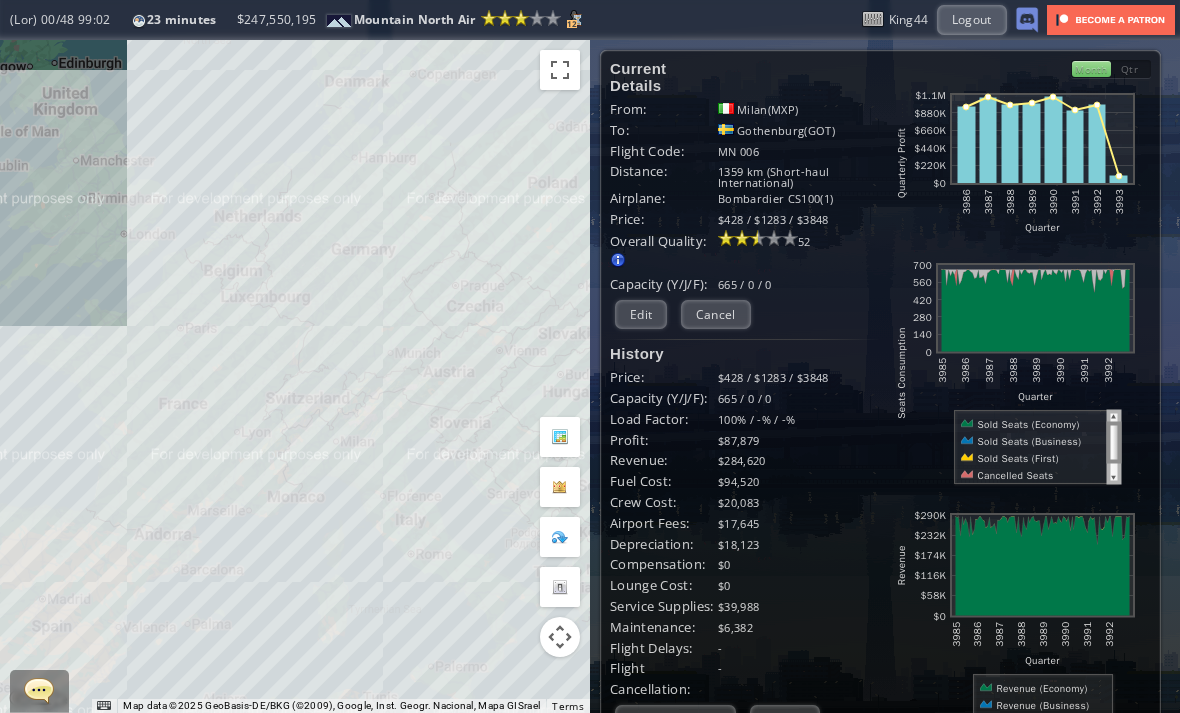 scroll, scrollTop: 0, scrollLeft: 0, axis: both 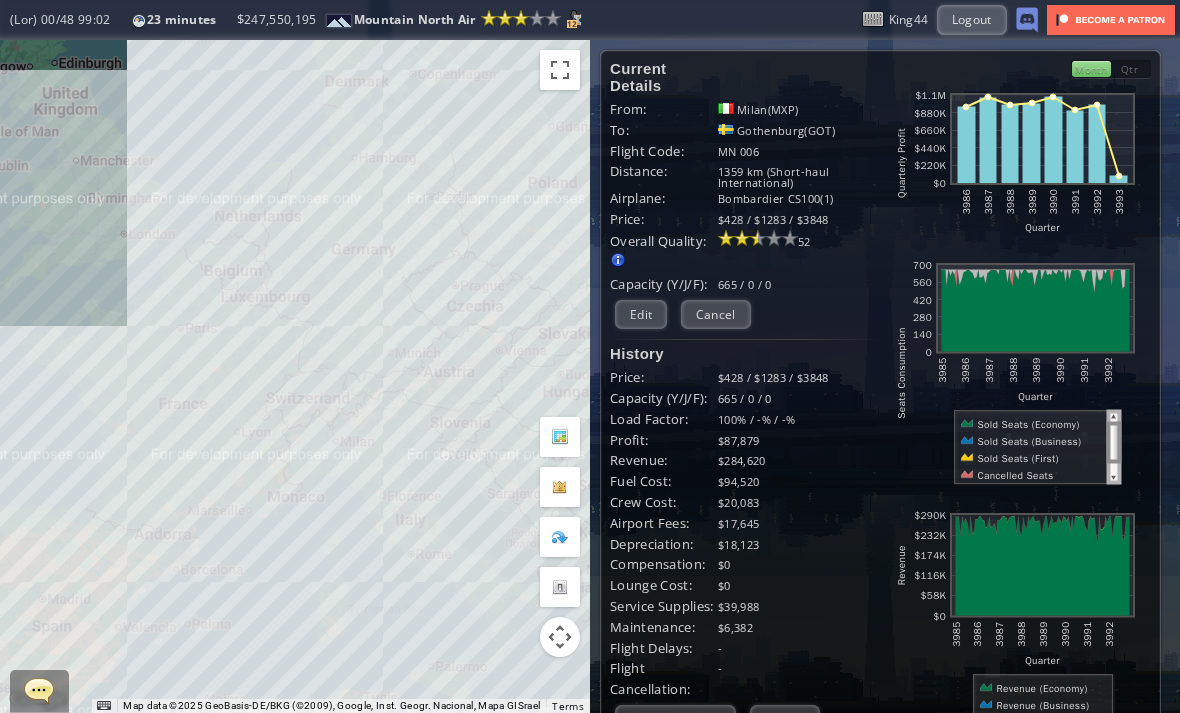 click on "Logout" at bounding box center (972, 19) 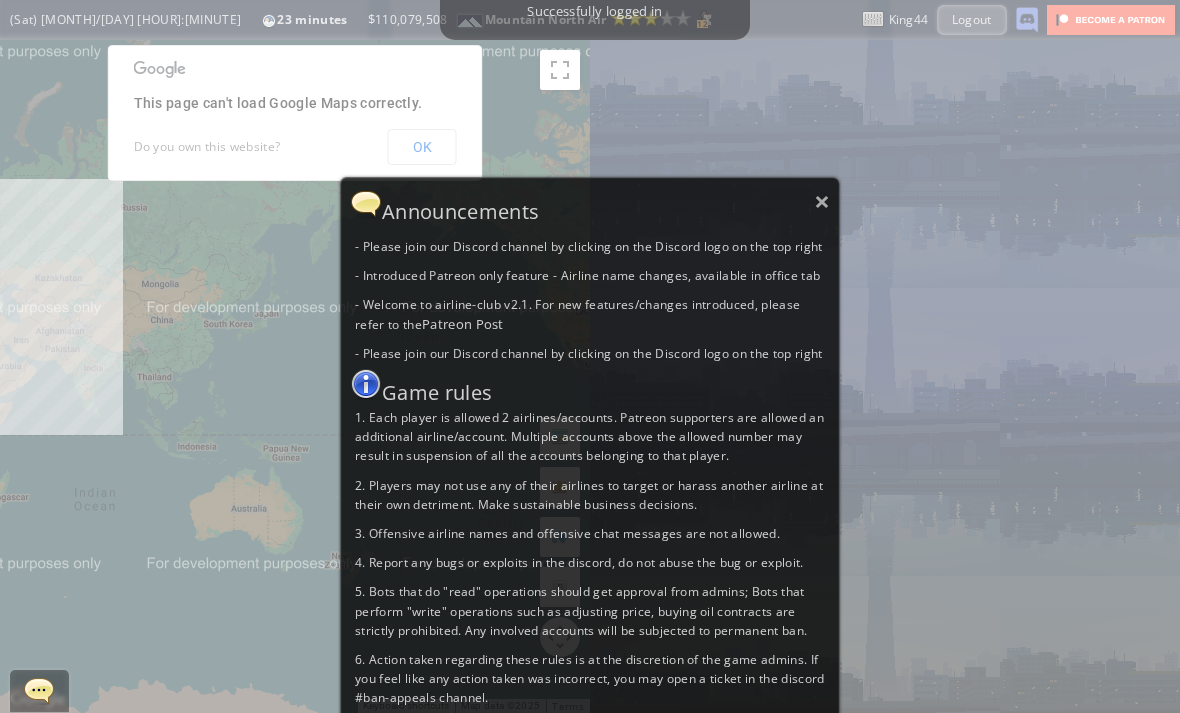 click on "×" at bounding box center [822, 201] 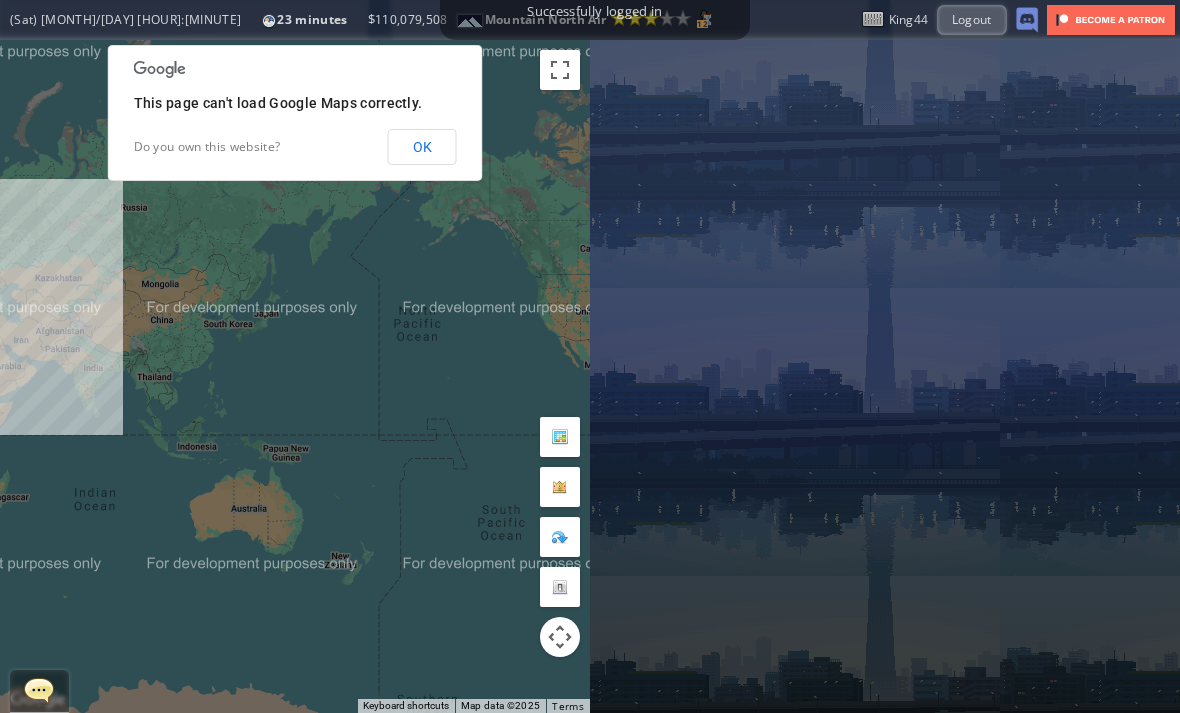 click on "OK" at bounding box center [422, 147] 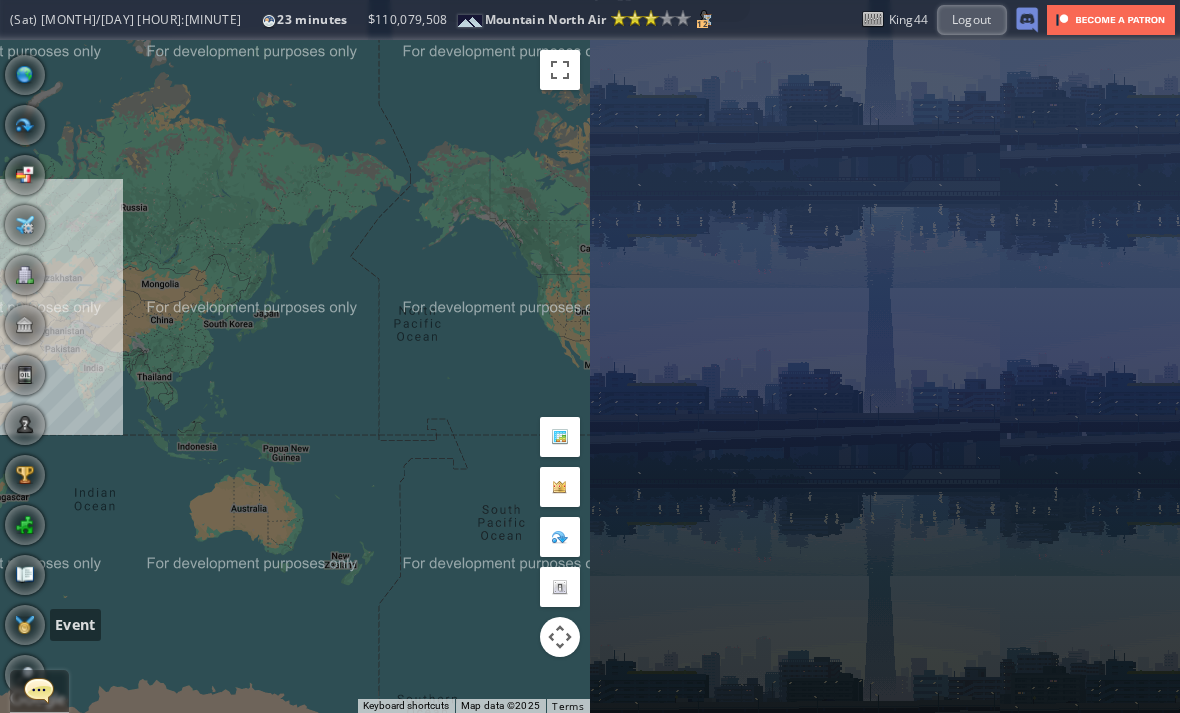 click at bounding box center (25, 625) 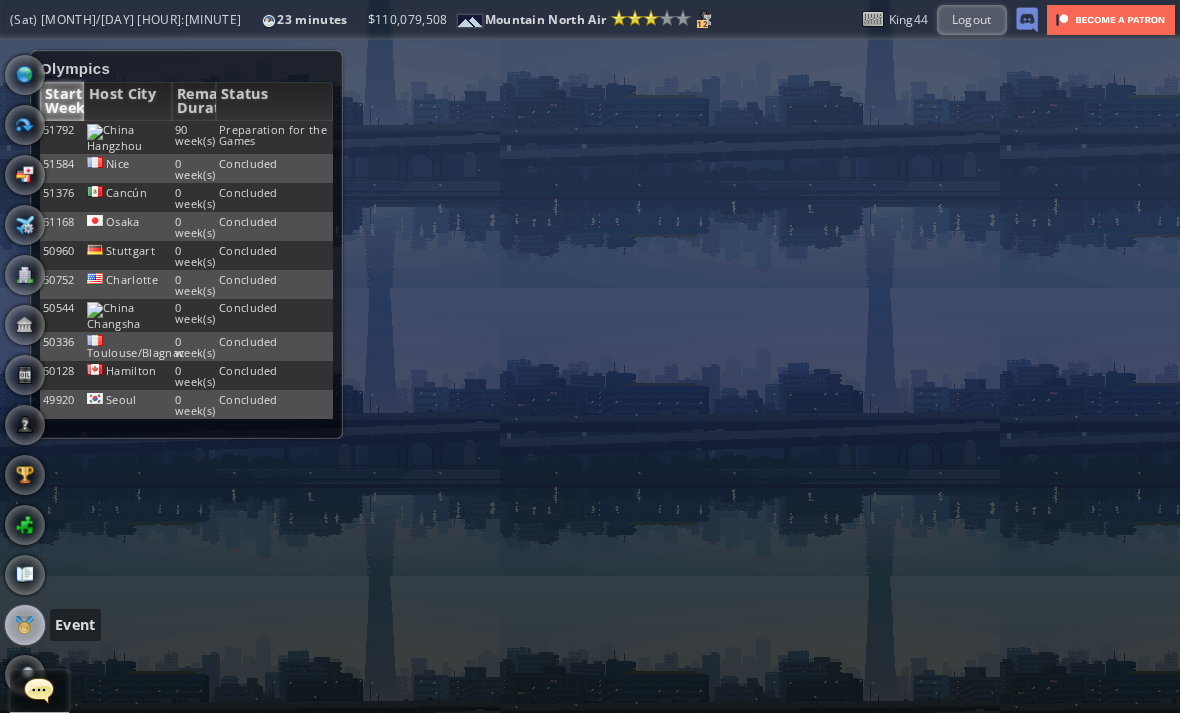 click on "Hangzhou" at bounding box center (128, 137) 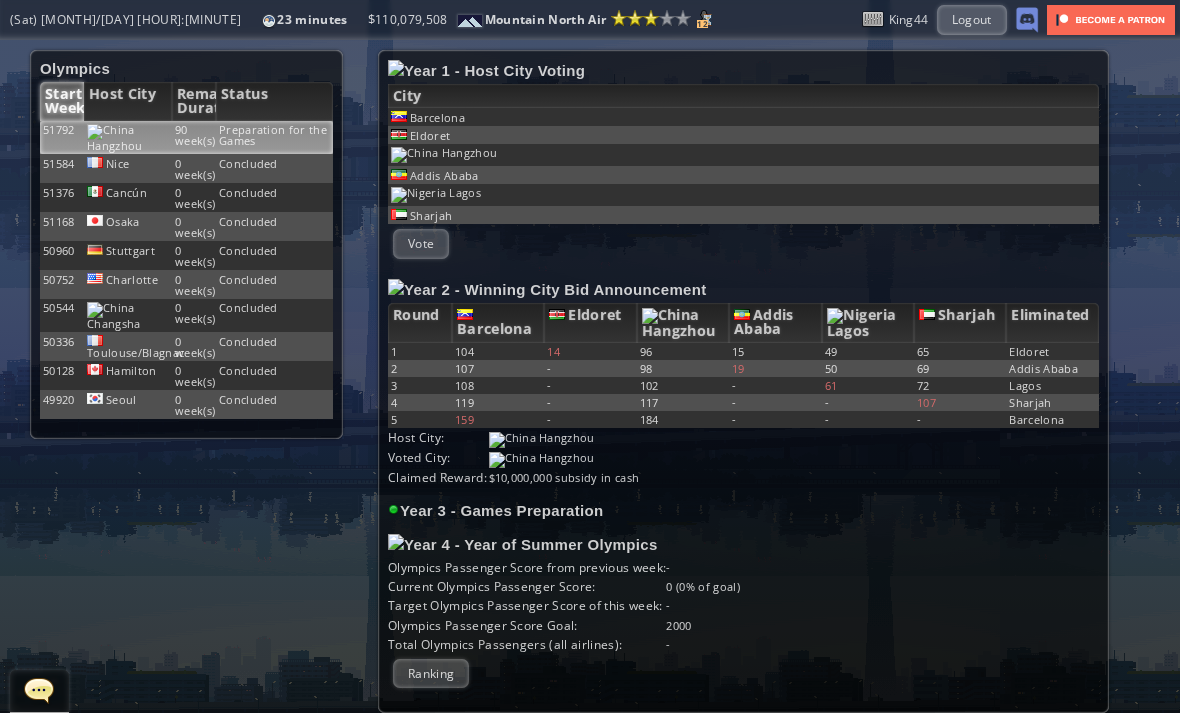 click on "50336" at bounding box center (62, 137) 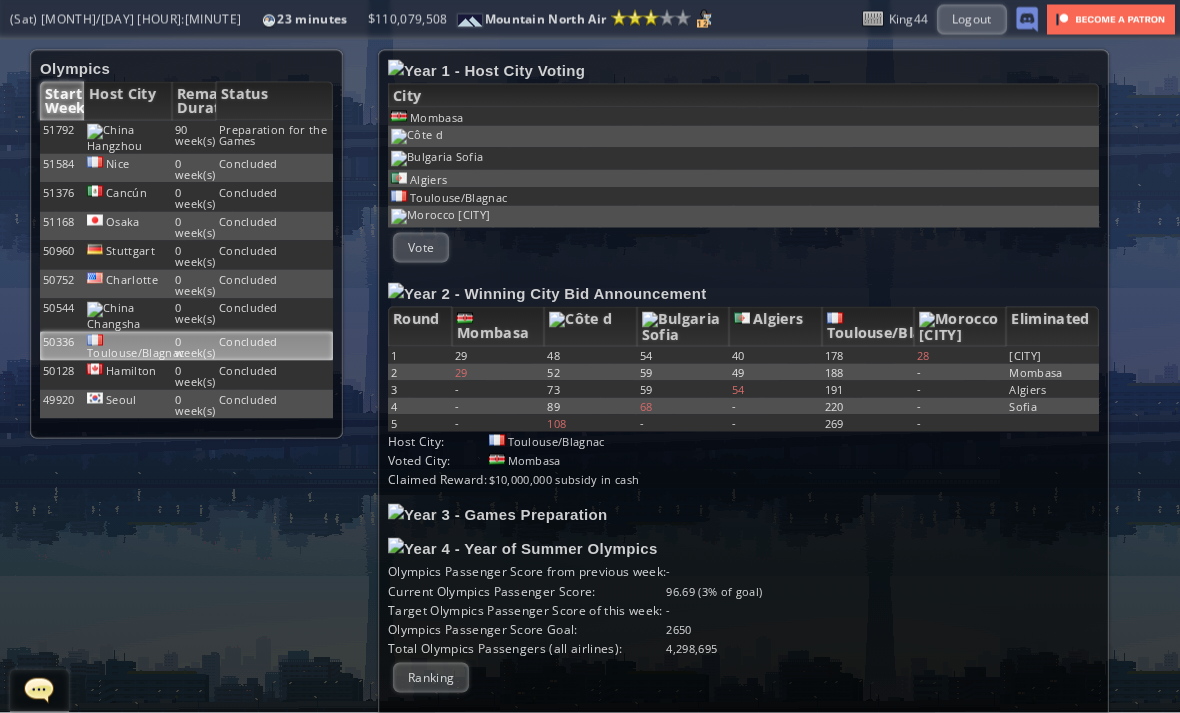 scroll, scrollTop: 0, scrollLeft: 0, axis: both 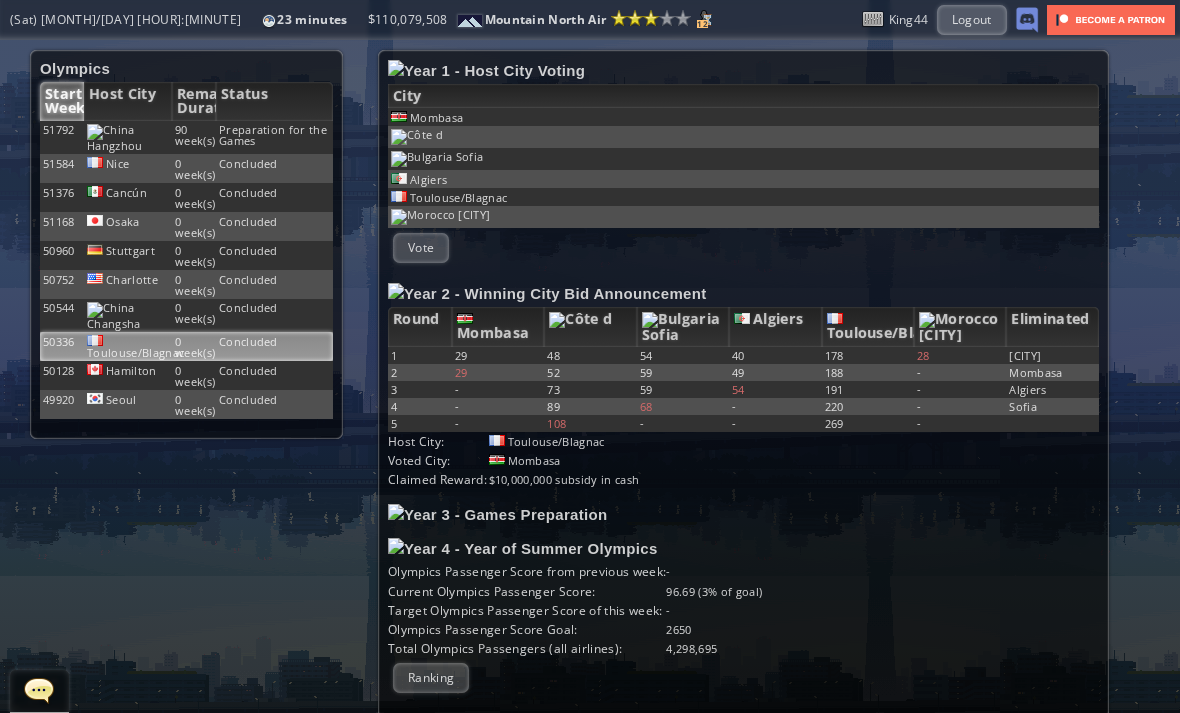 click on "50128" at bounding box center [62, 137] 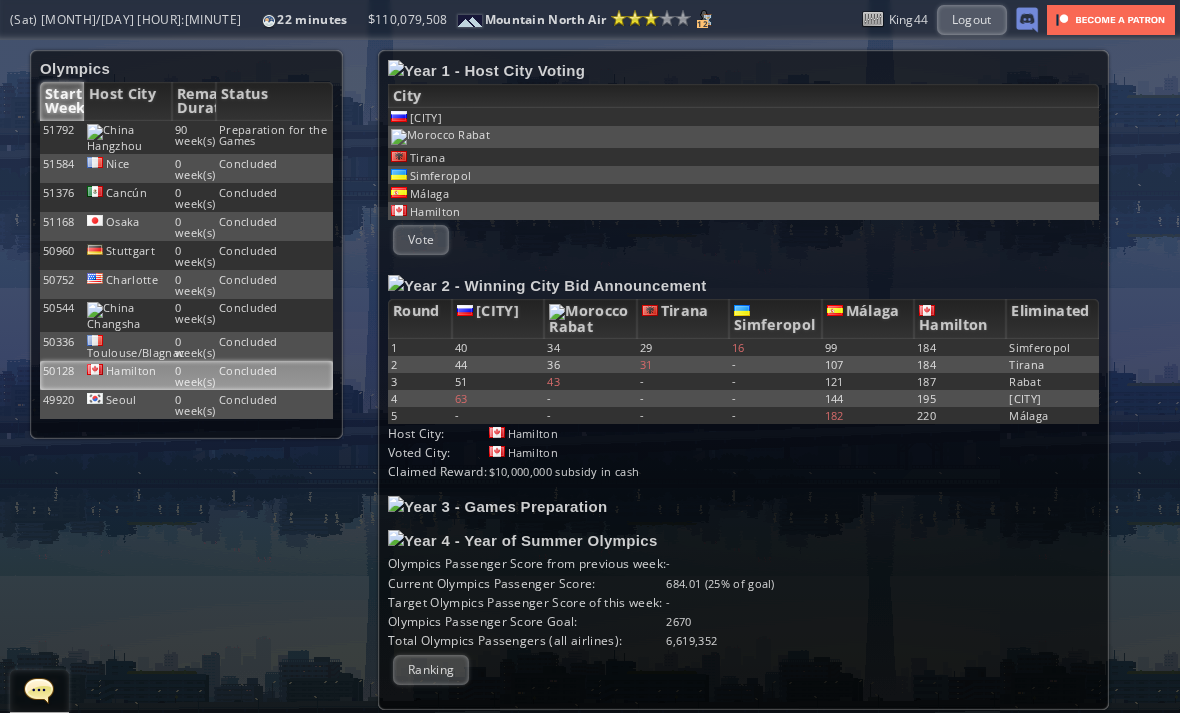 click on "51376" at bounding box center (62, 137) 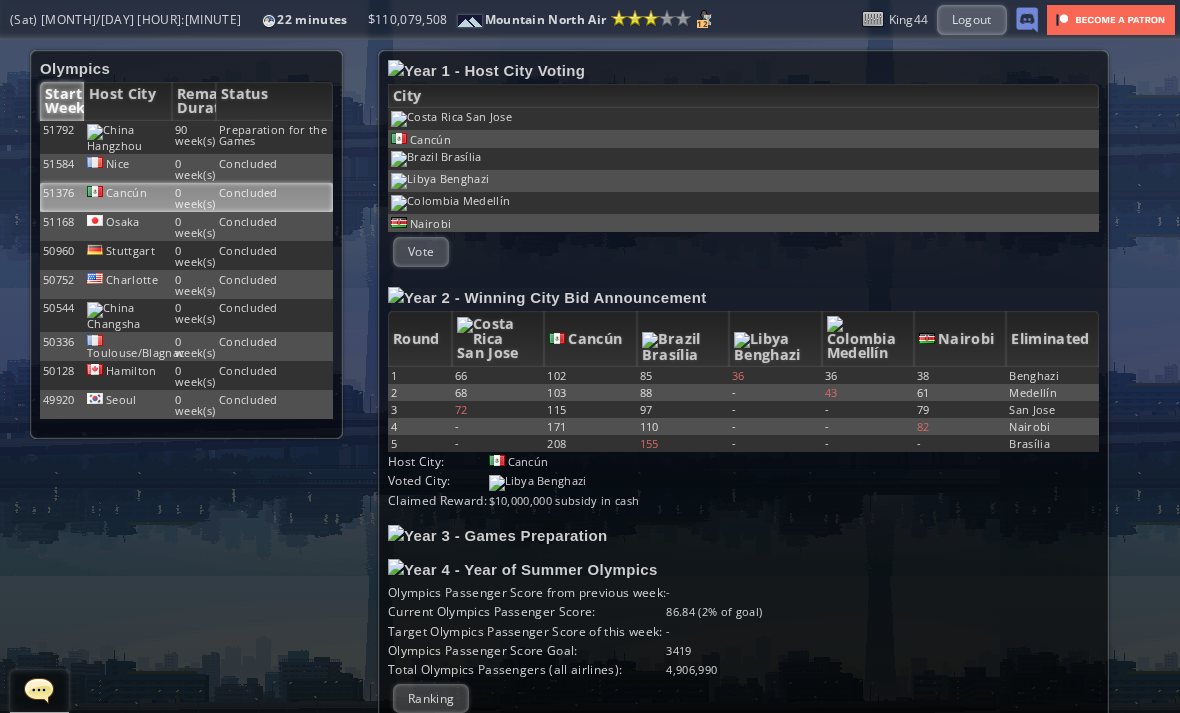 click on "51584" at bounding box center (62, 137) 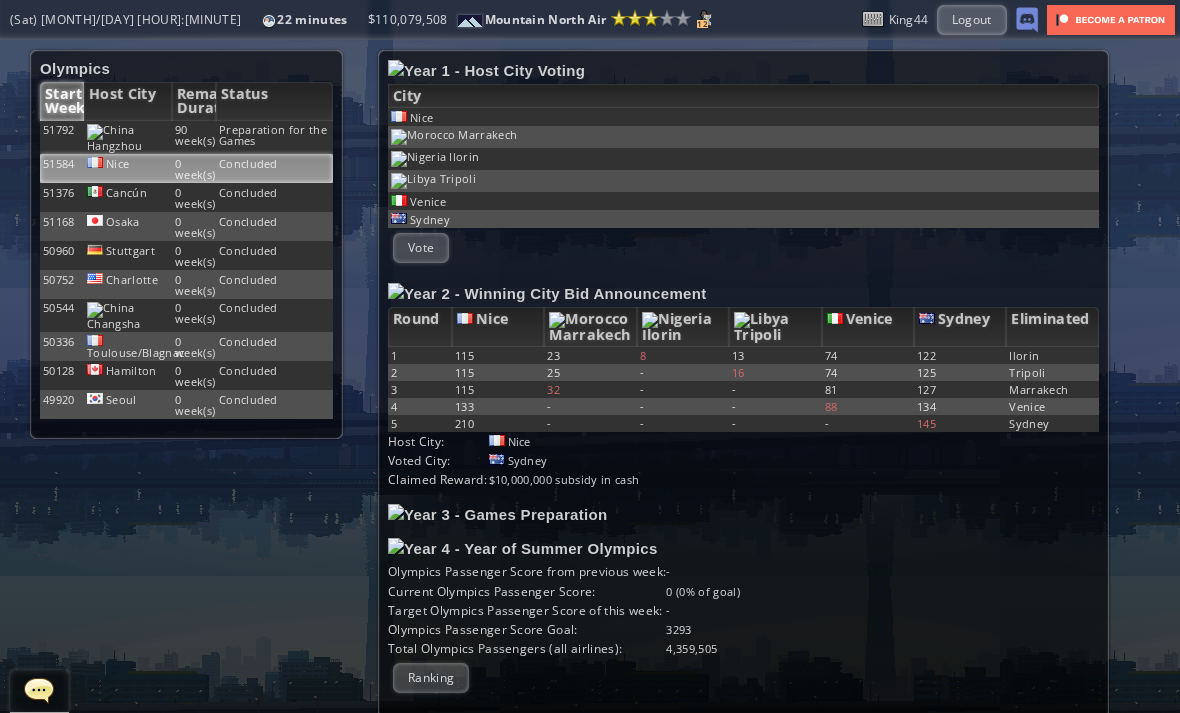 click on "51168" at bounding box center [62, 137] 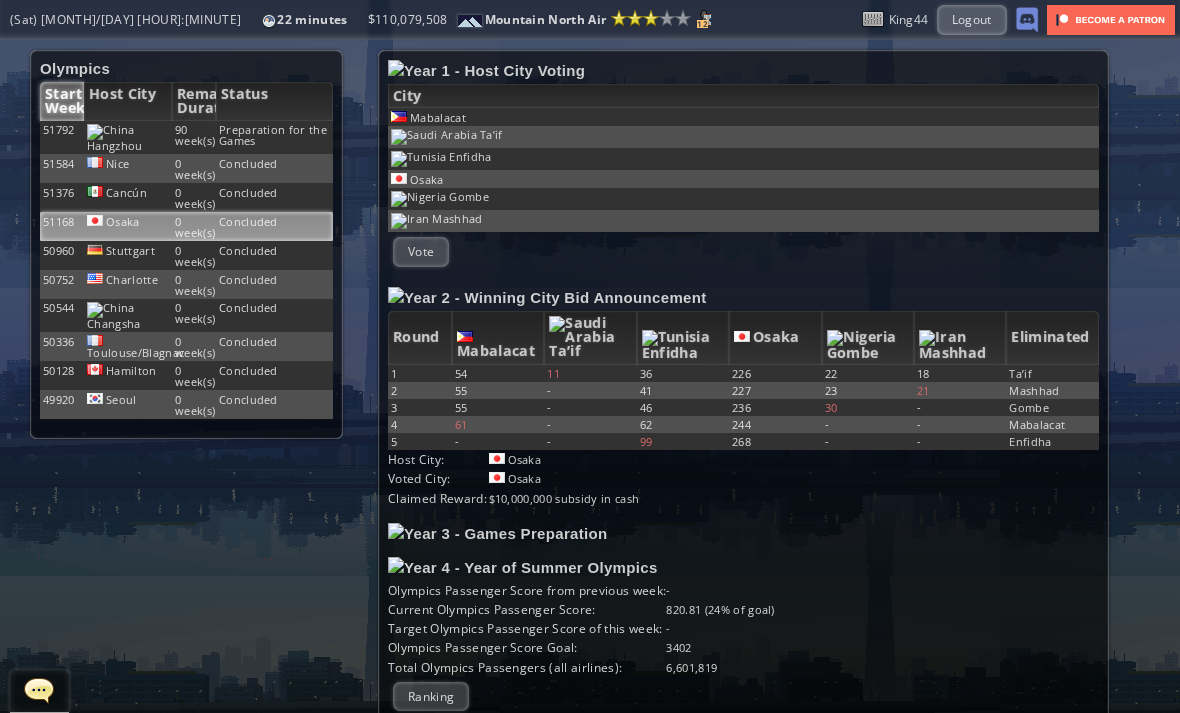 click on "51584" at bounding box center [62, 137] 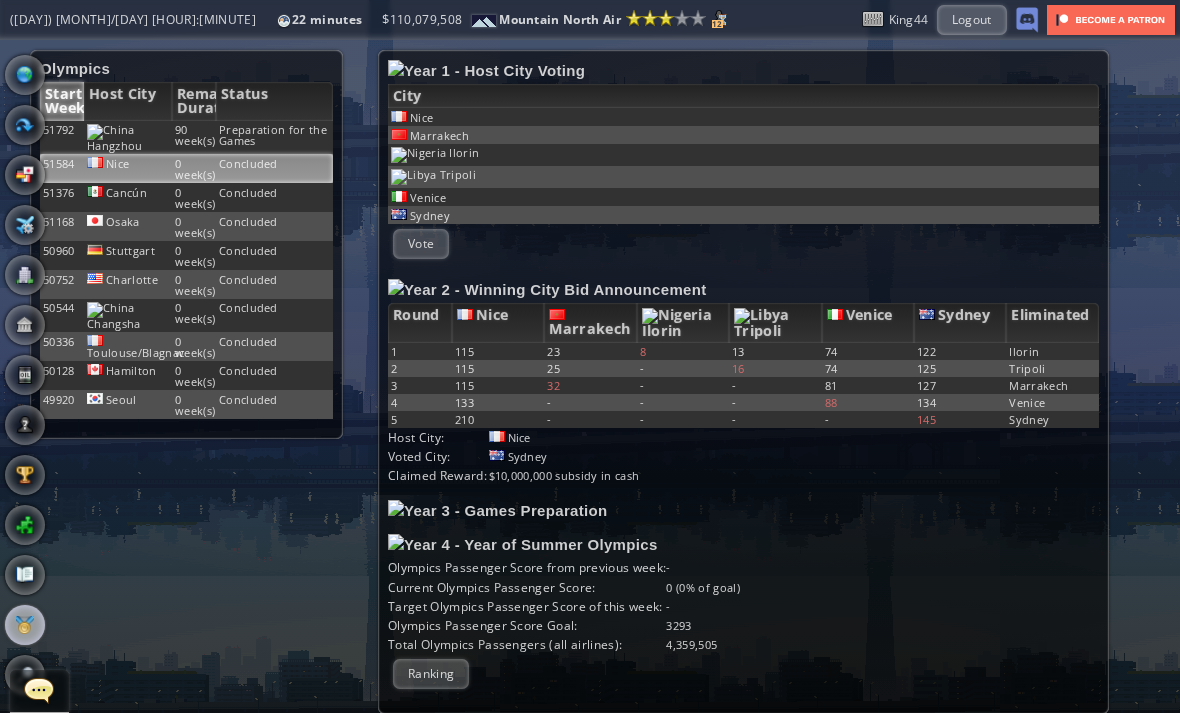 click at bounding box center (111, 132) 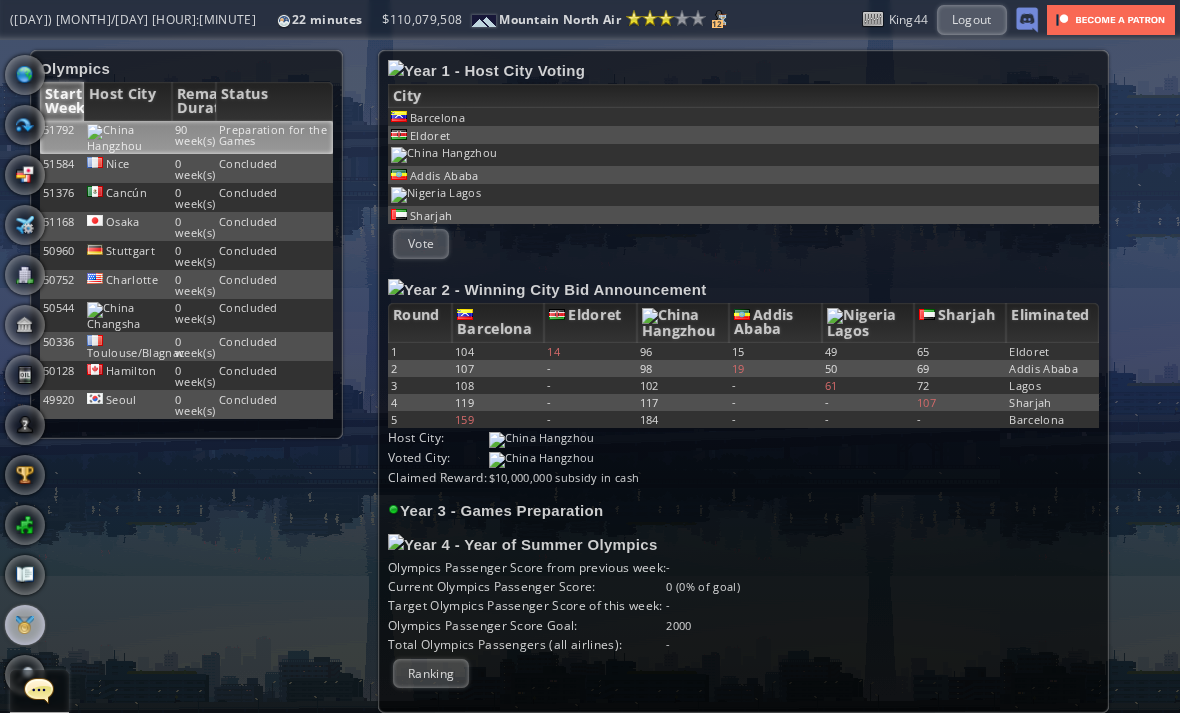 click at bounding box center (7, 356) 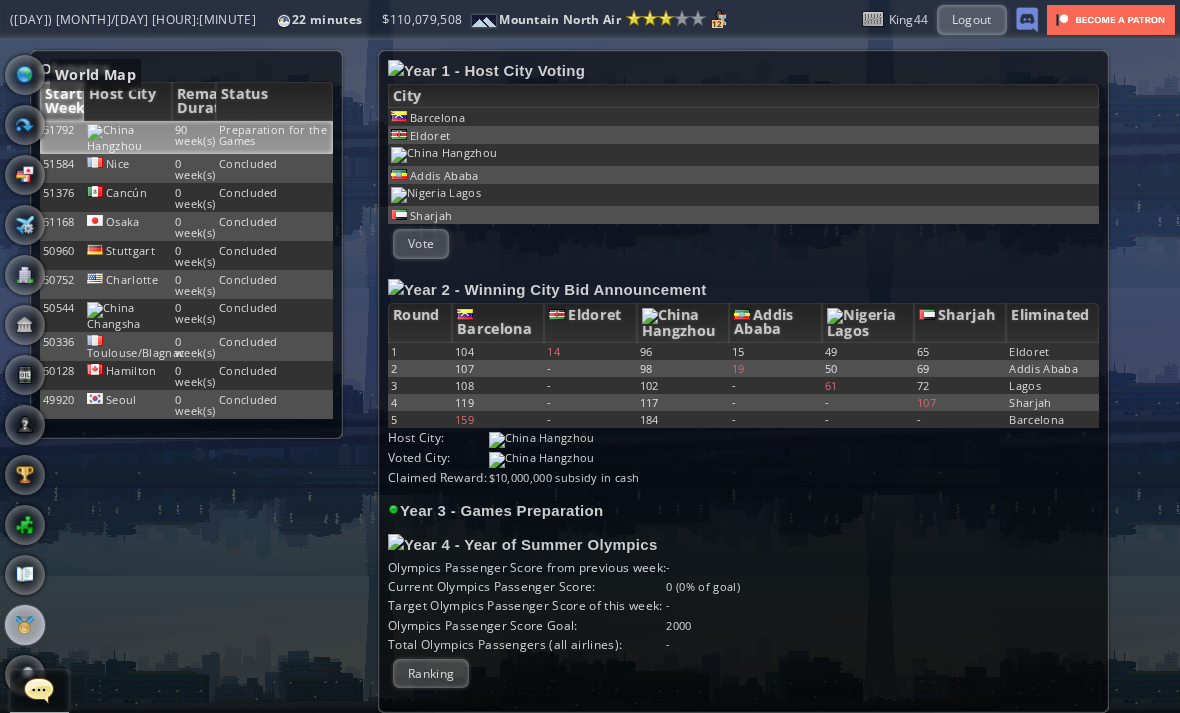 click at bounding box center (25, 75) 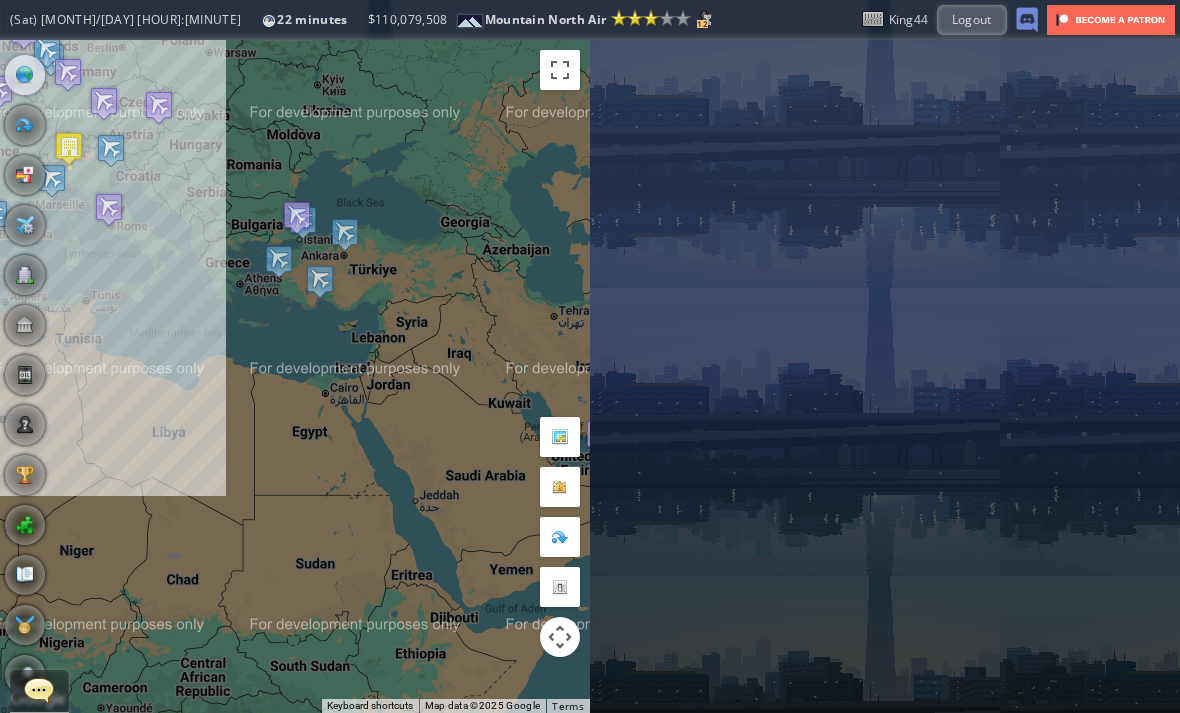 click on "King44
Logout" at bounding box center (950, 19) 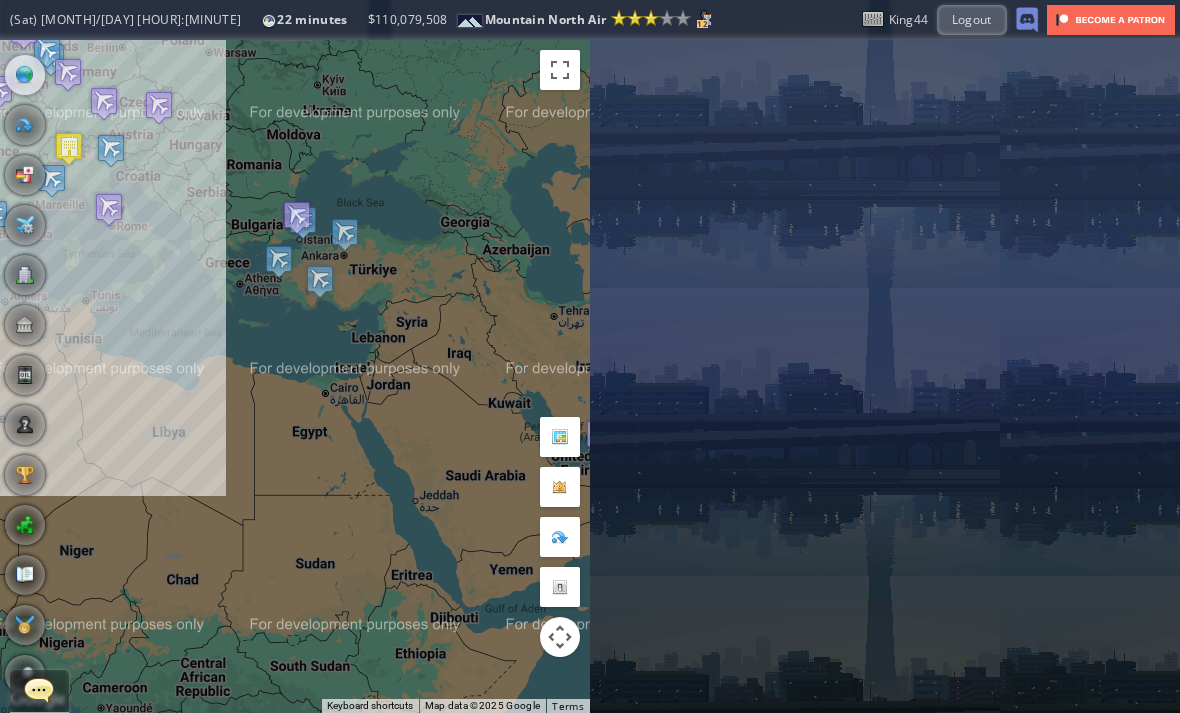 click on "Logout" at bounding box center [972, 19] 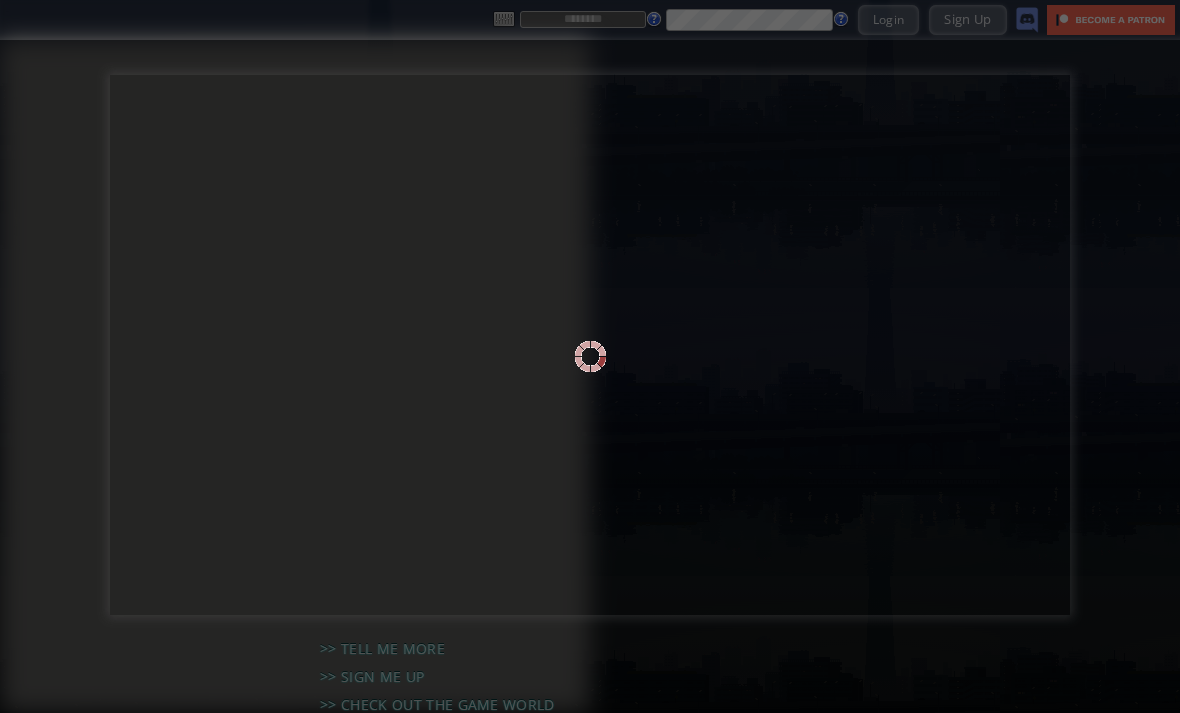 scroll, scrollTop: 0, scrollLeft: 0, axis: both 